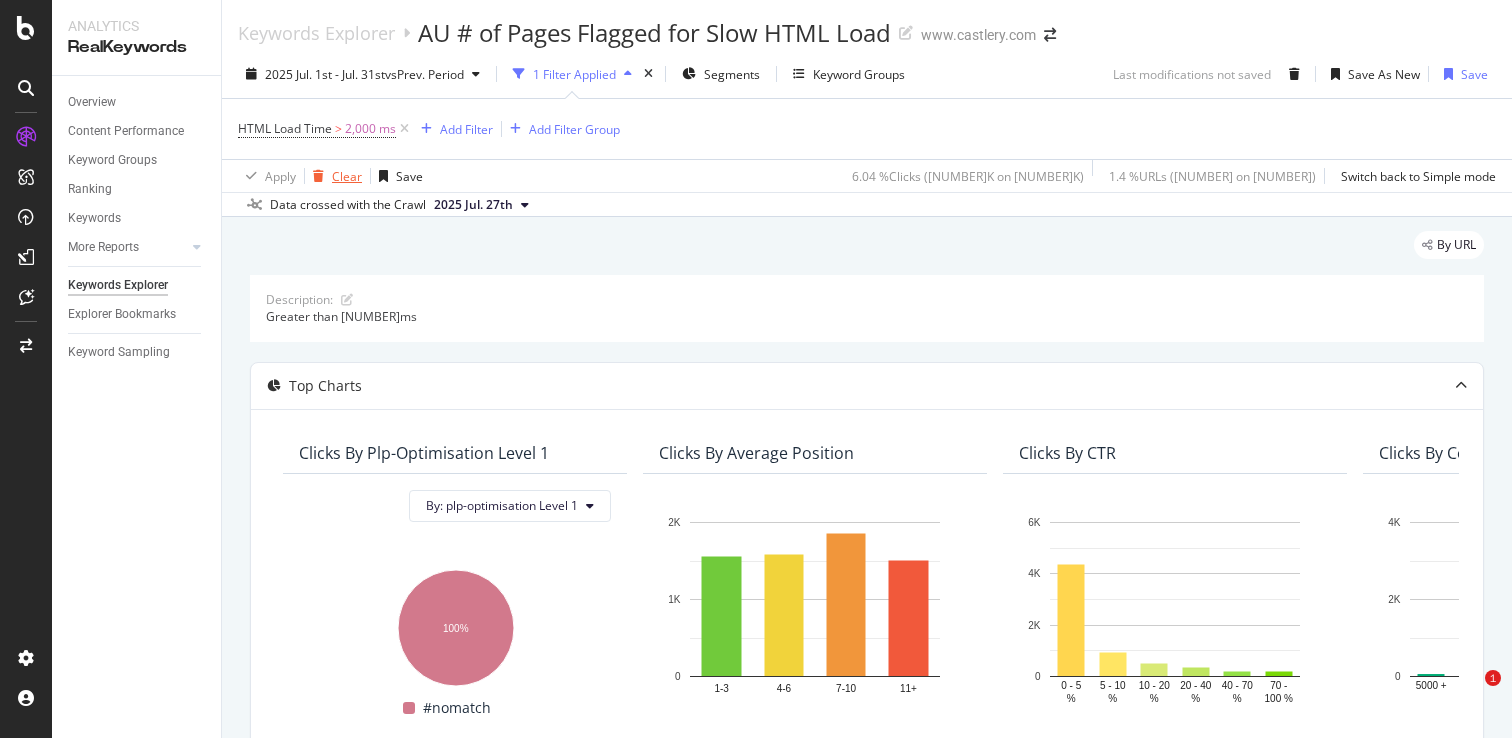 scroll, scrollTop: 0, scrollLeft: 0, axis: both 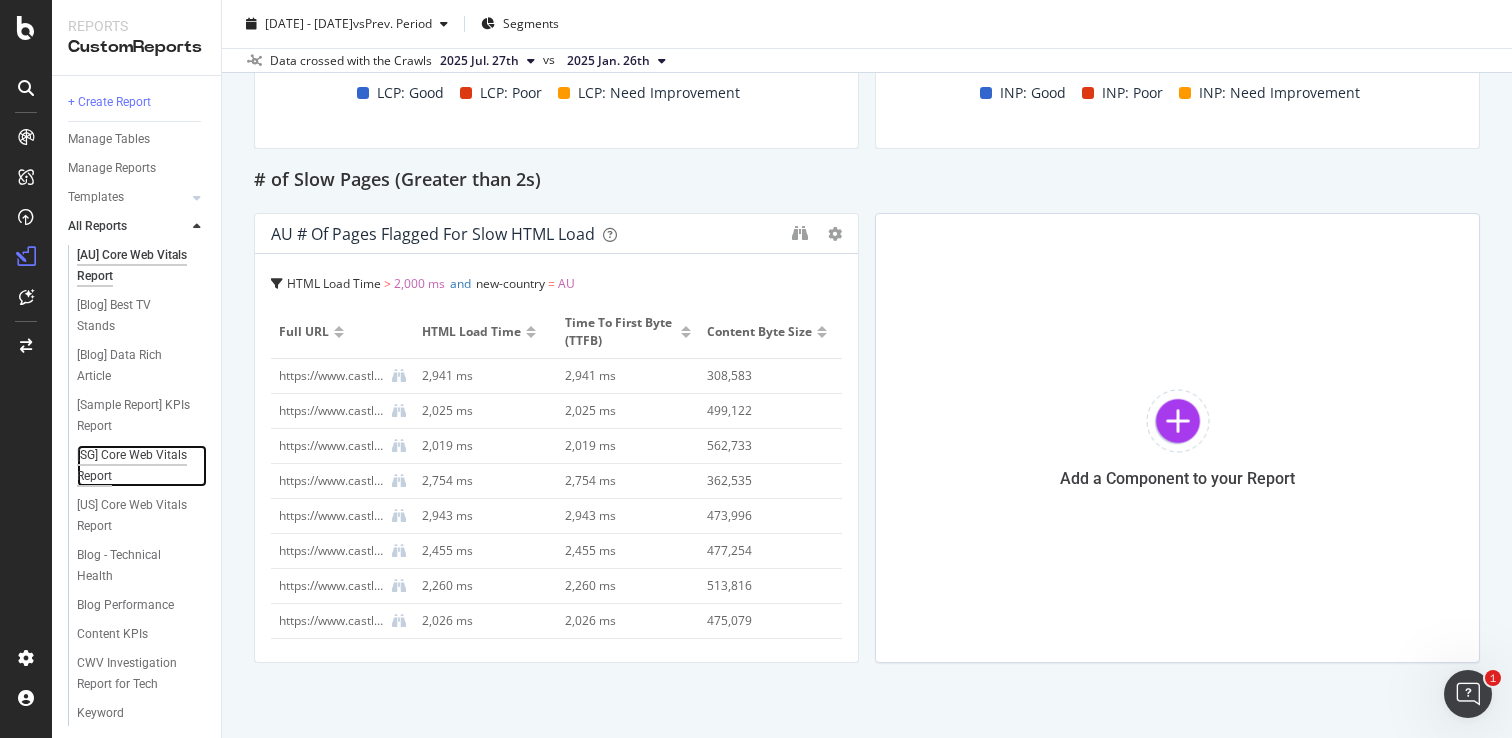 click on "[SG] Core Web Vitals Report" at bounding box center (134, 466) 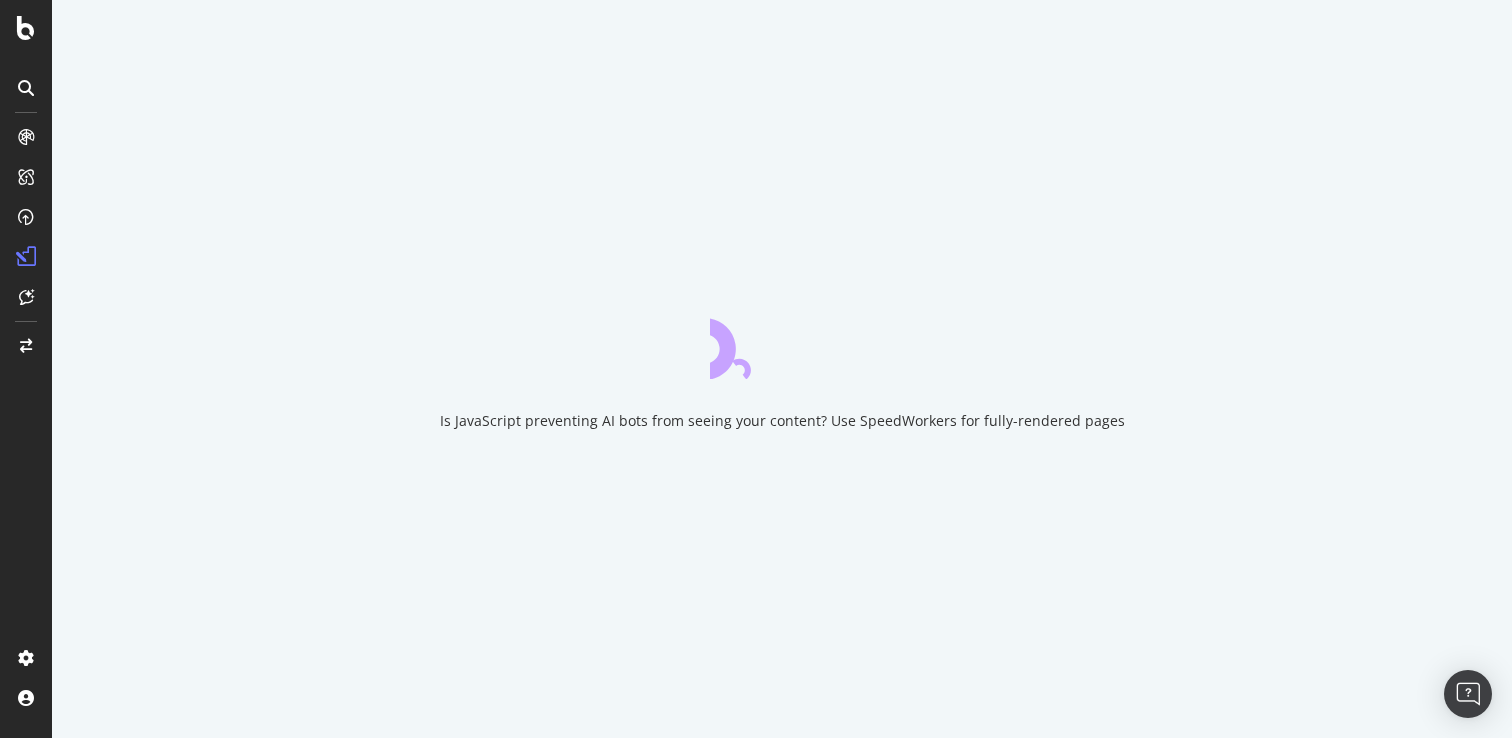 scroll, scrollTop: 0, scrollLeft: 0, axis: both 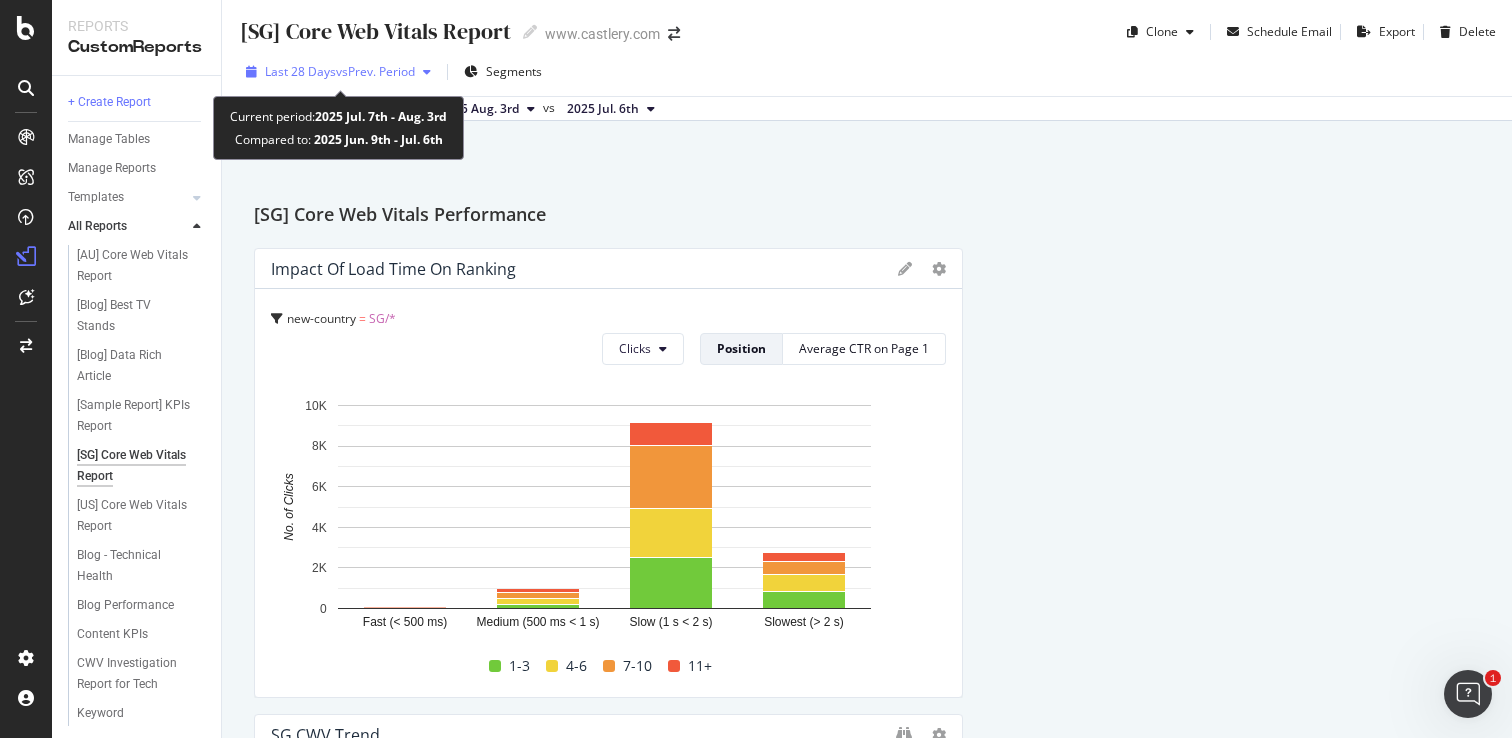 click on "vs  Prev. Period" at bounding box center [375, 71] 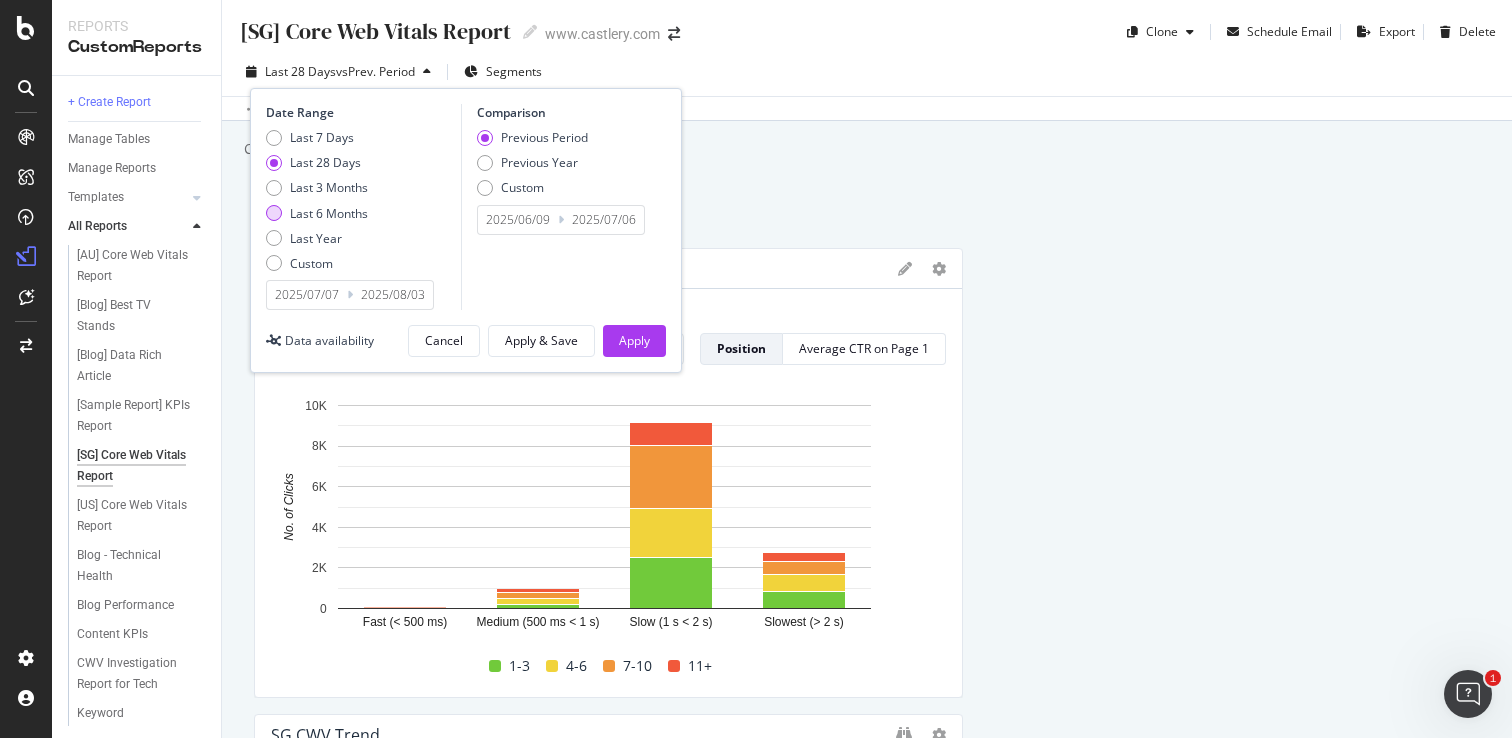 click at bounding box center (274, 213) 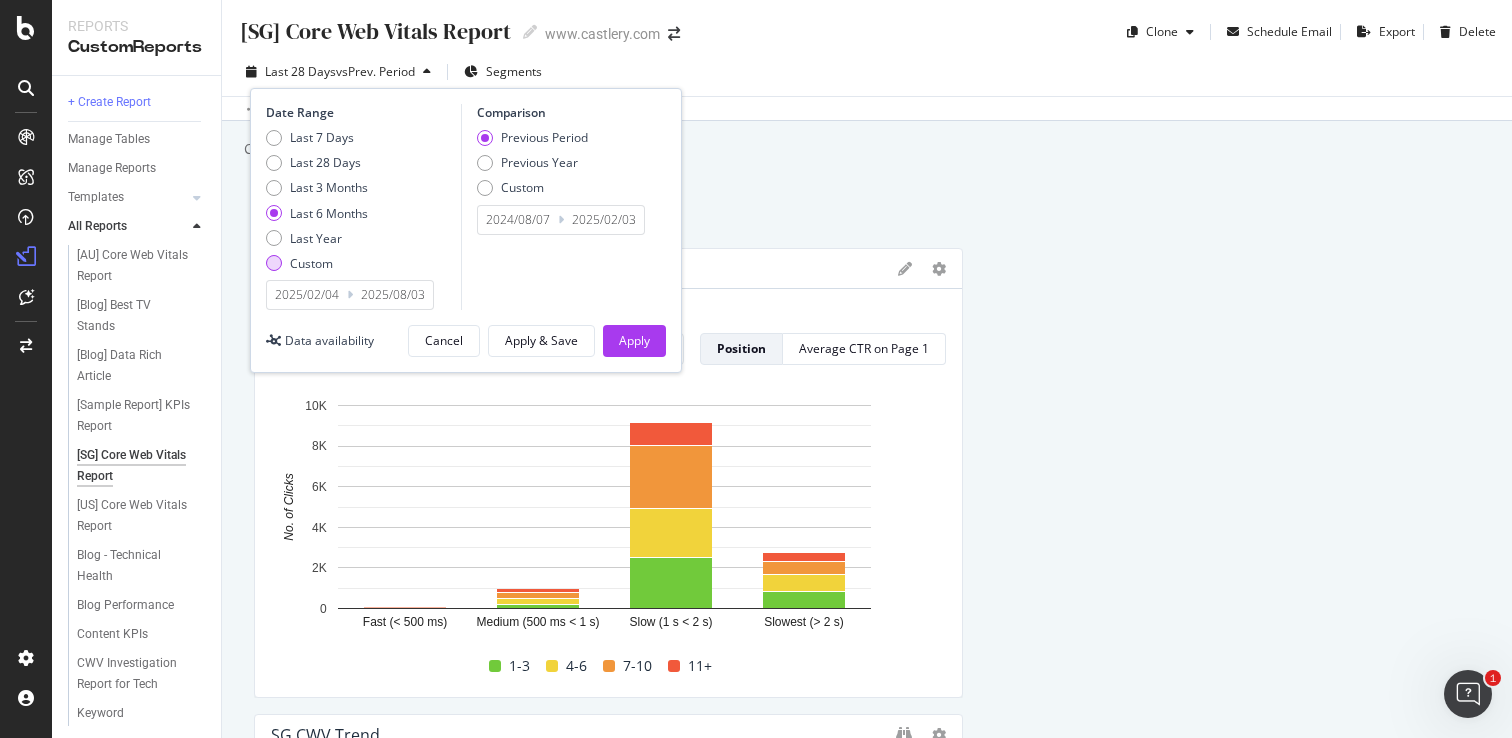 click at bounding box center (274, 263) 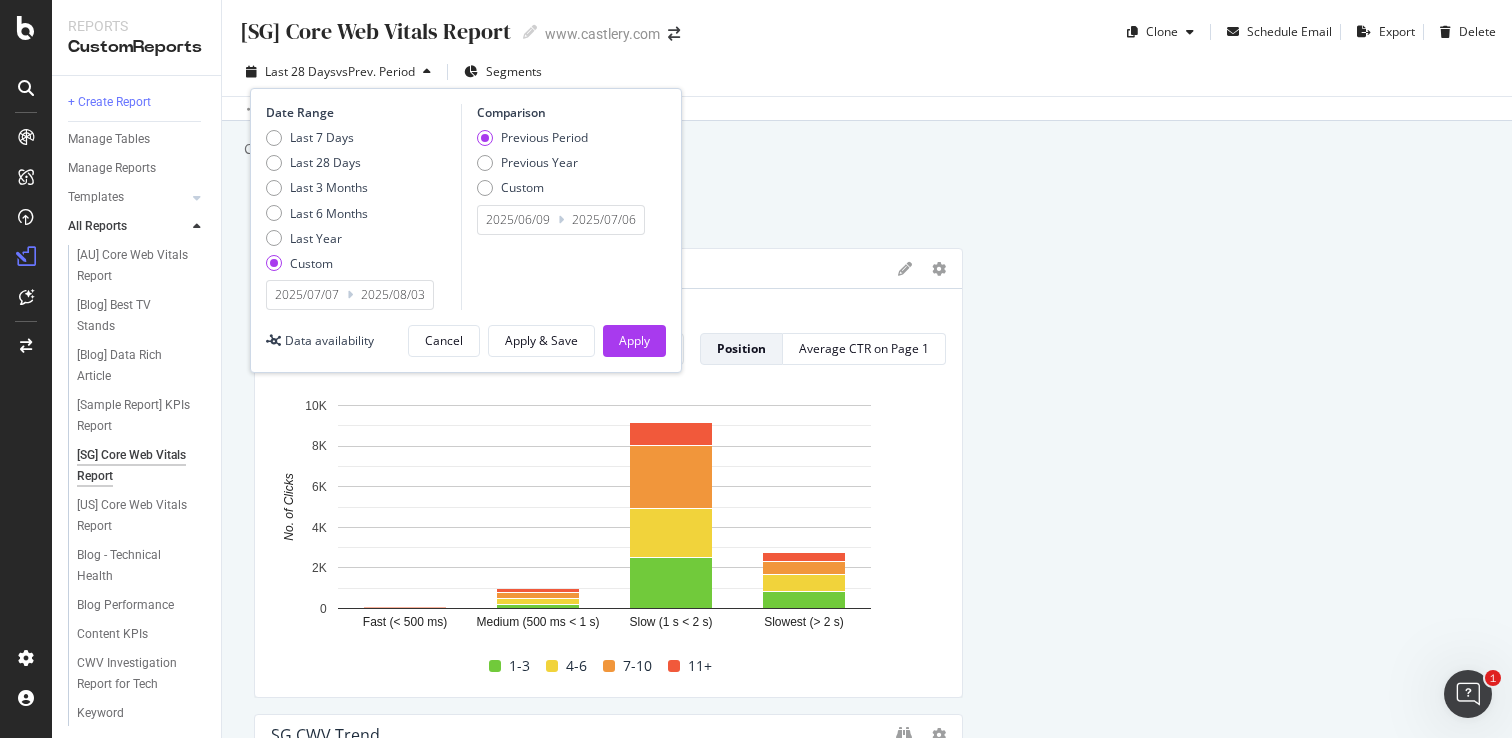 click on "2025/07/07" at bounding box center [307, 295] 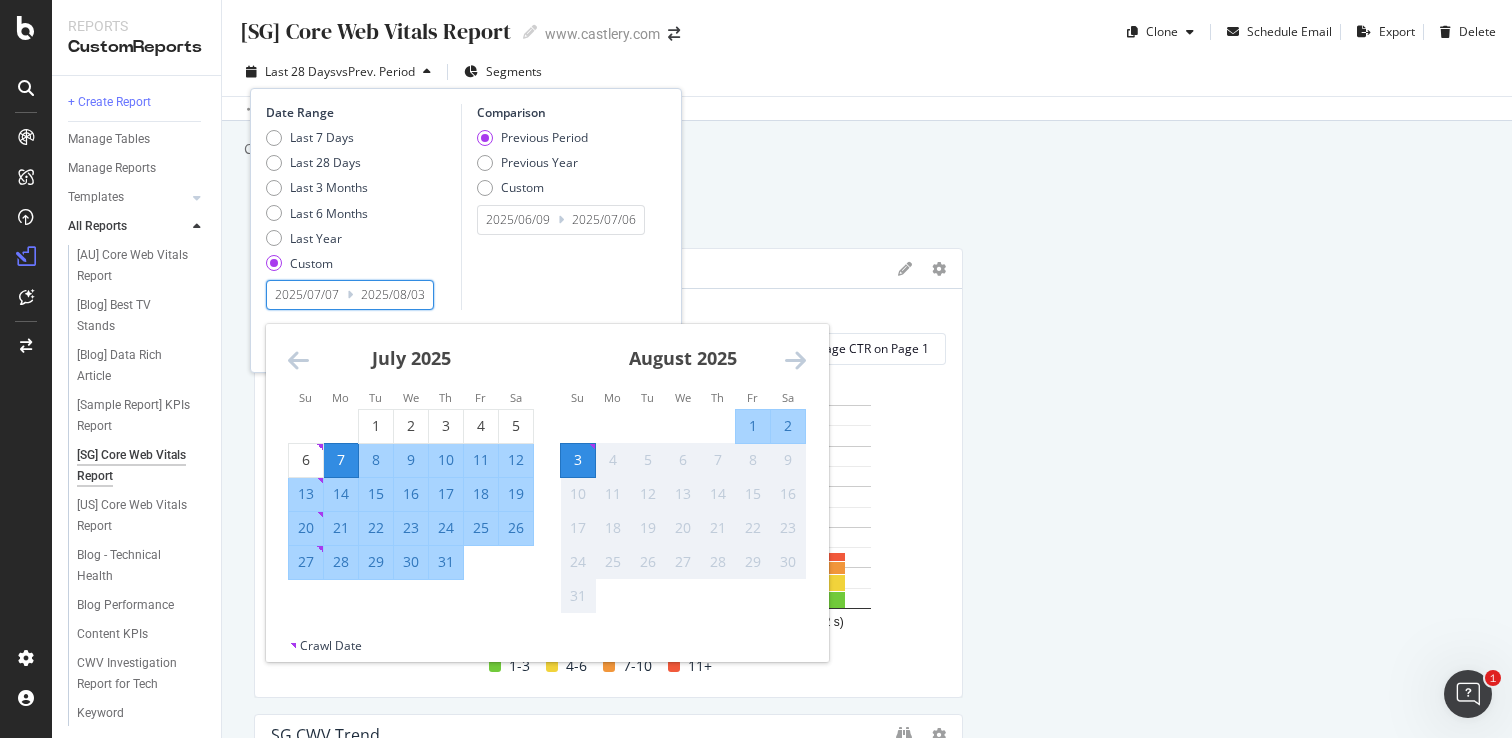 click at bounding box center (298, 360) 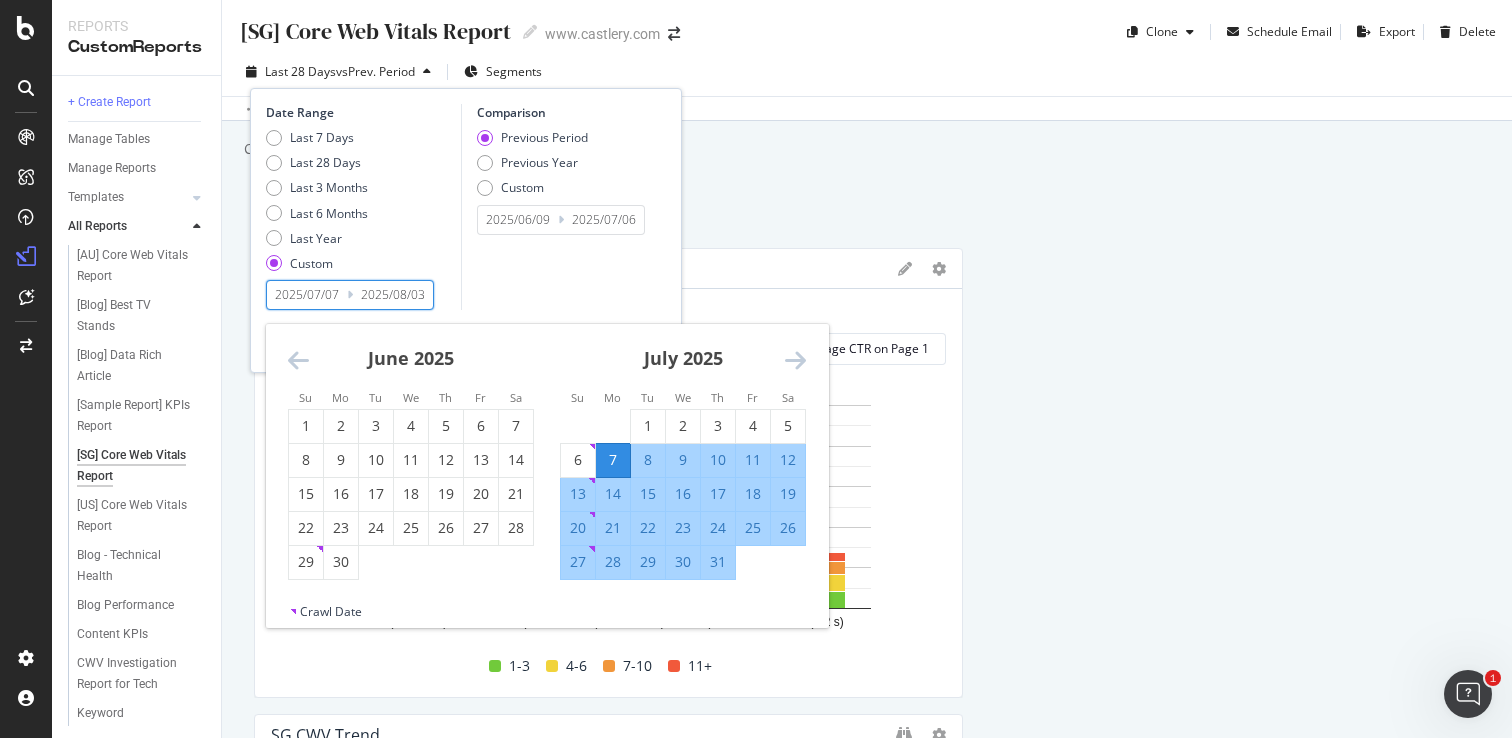 click at bounding box center (298, 360) 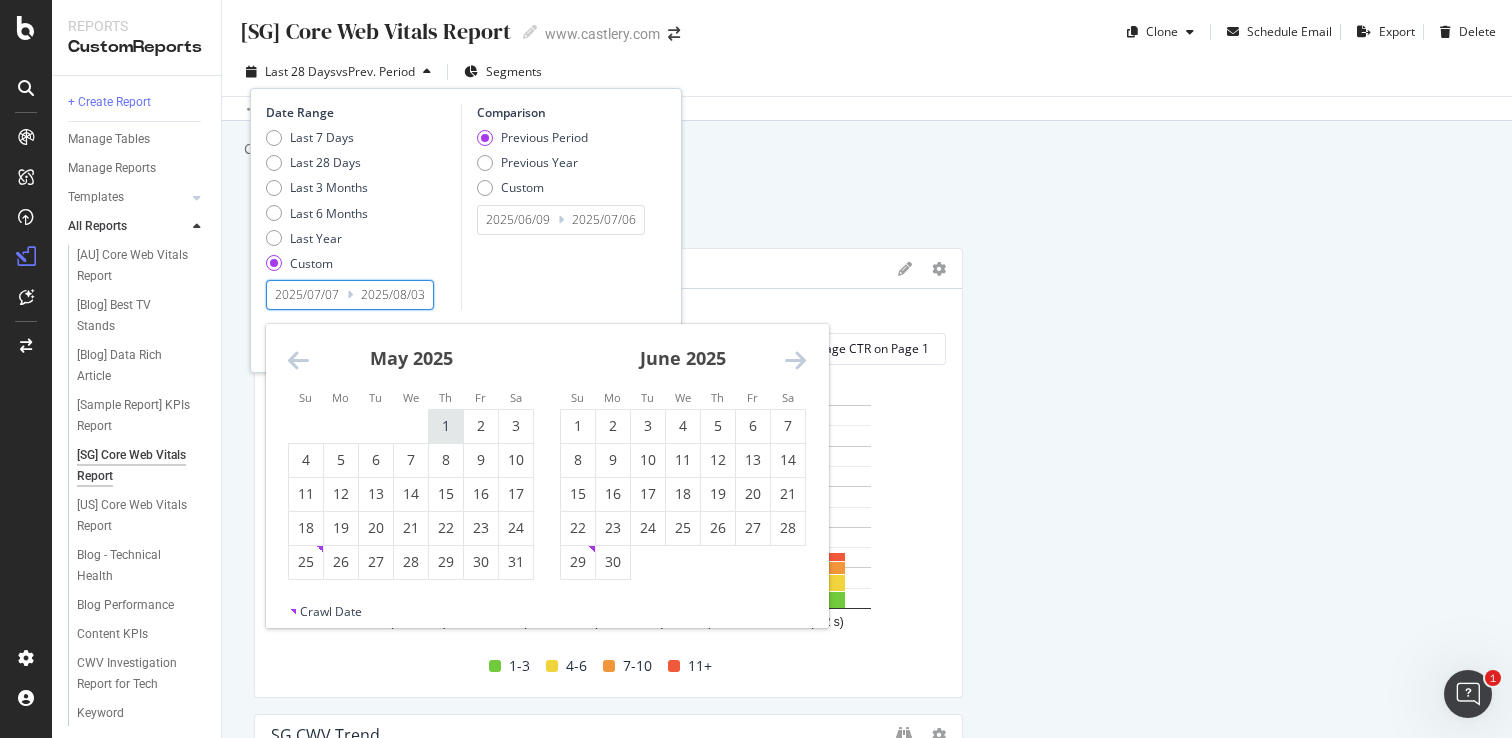 click on "1" at bounding box center (446, 426) 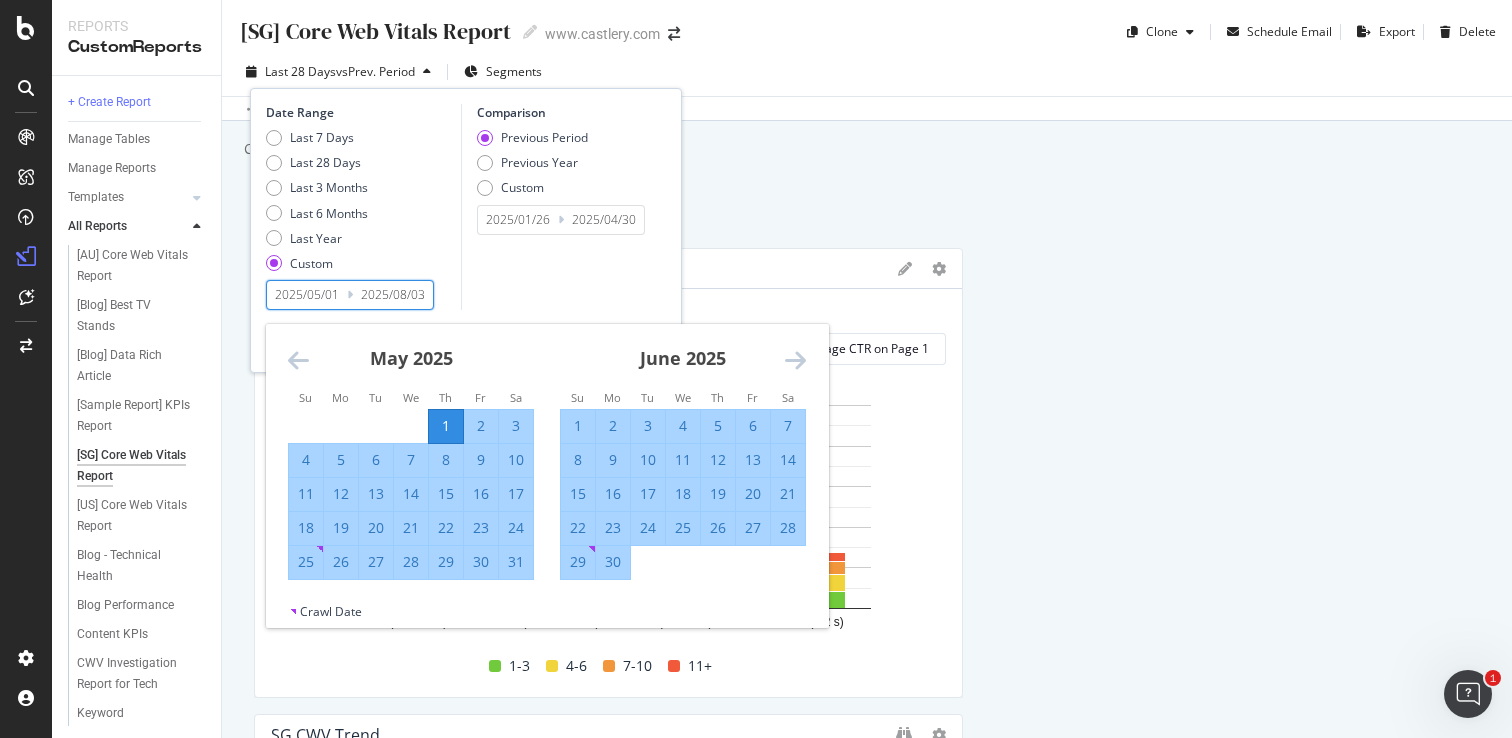 click at bounding box center (795, 360) 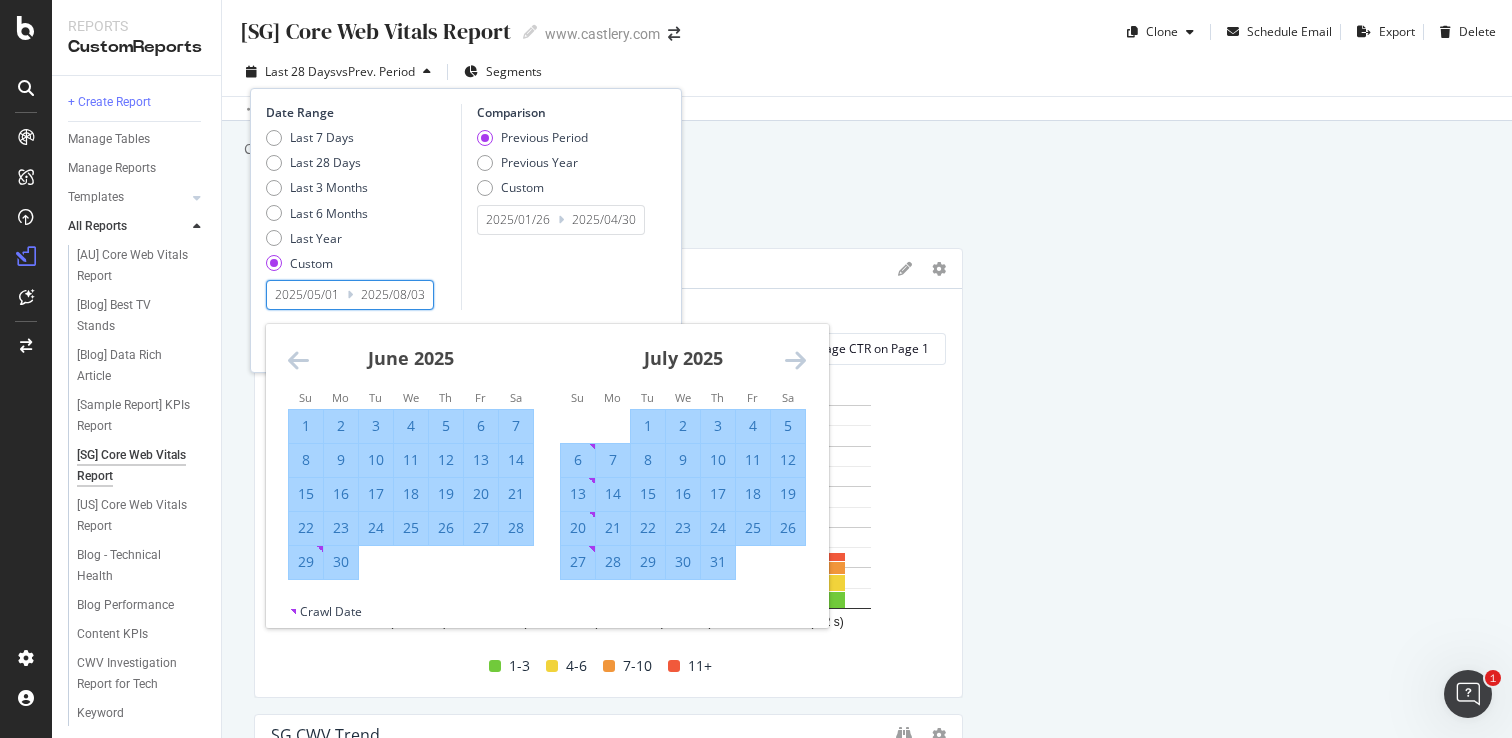 click at bounding box center [795, 360] 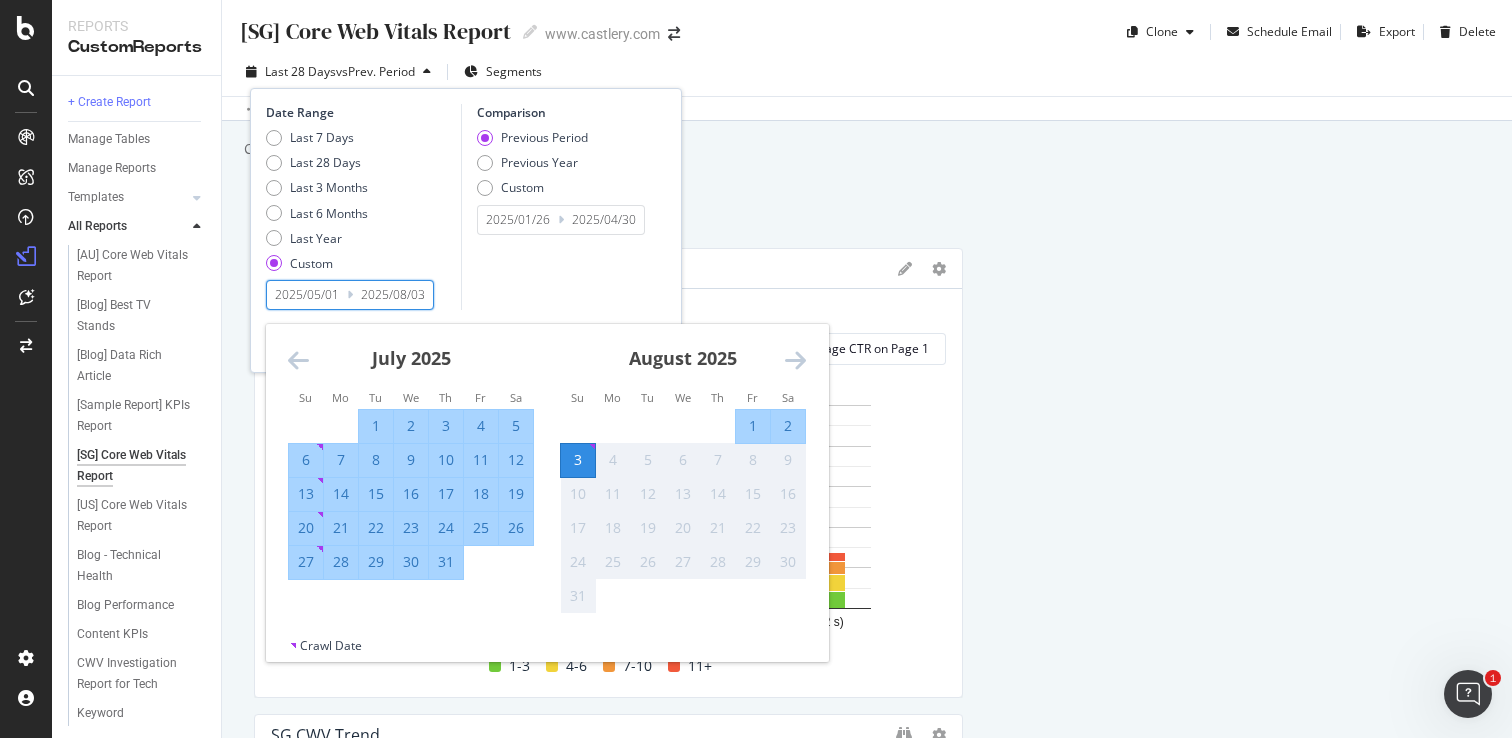 click on "31" at bounding box center [446, 562] 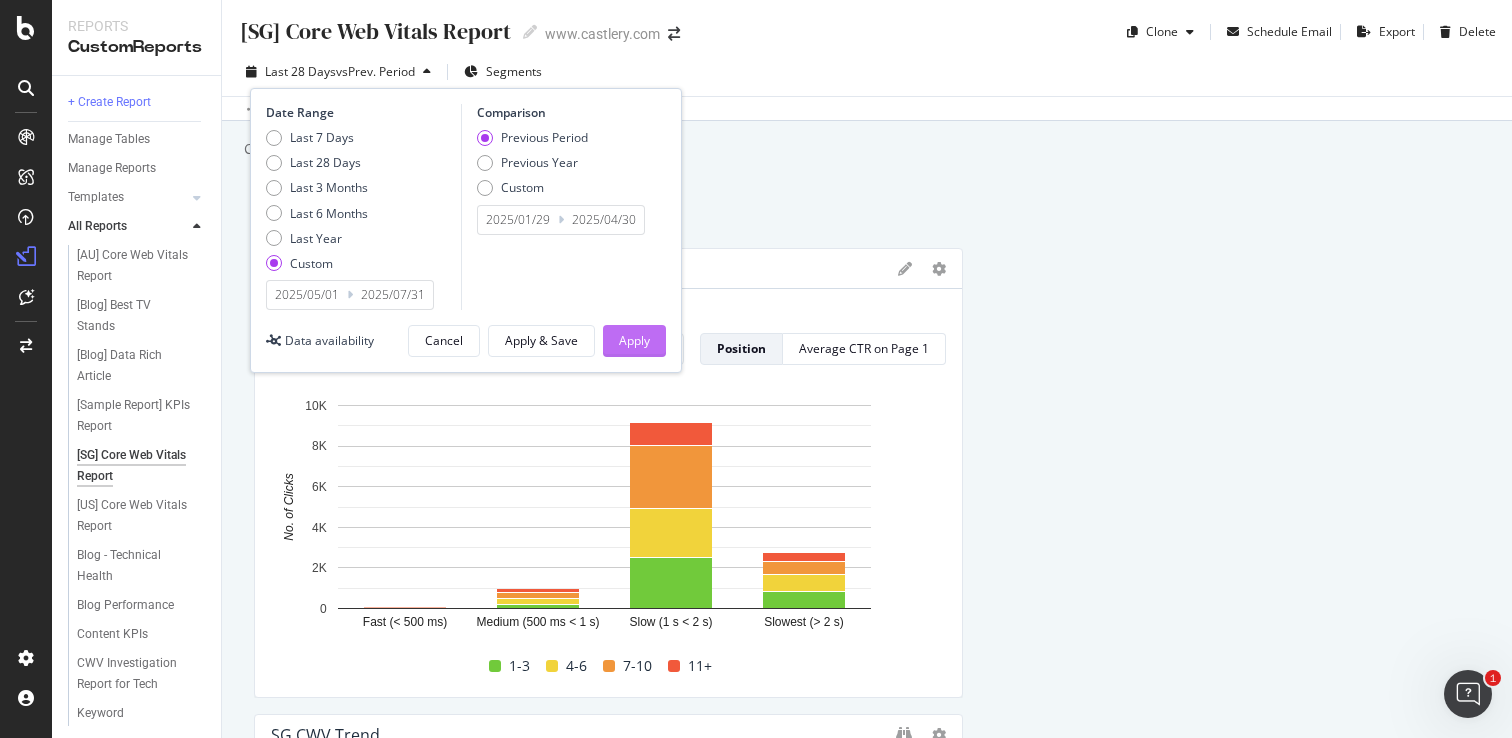 click on "Apply" at bounding box center (634, 341) 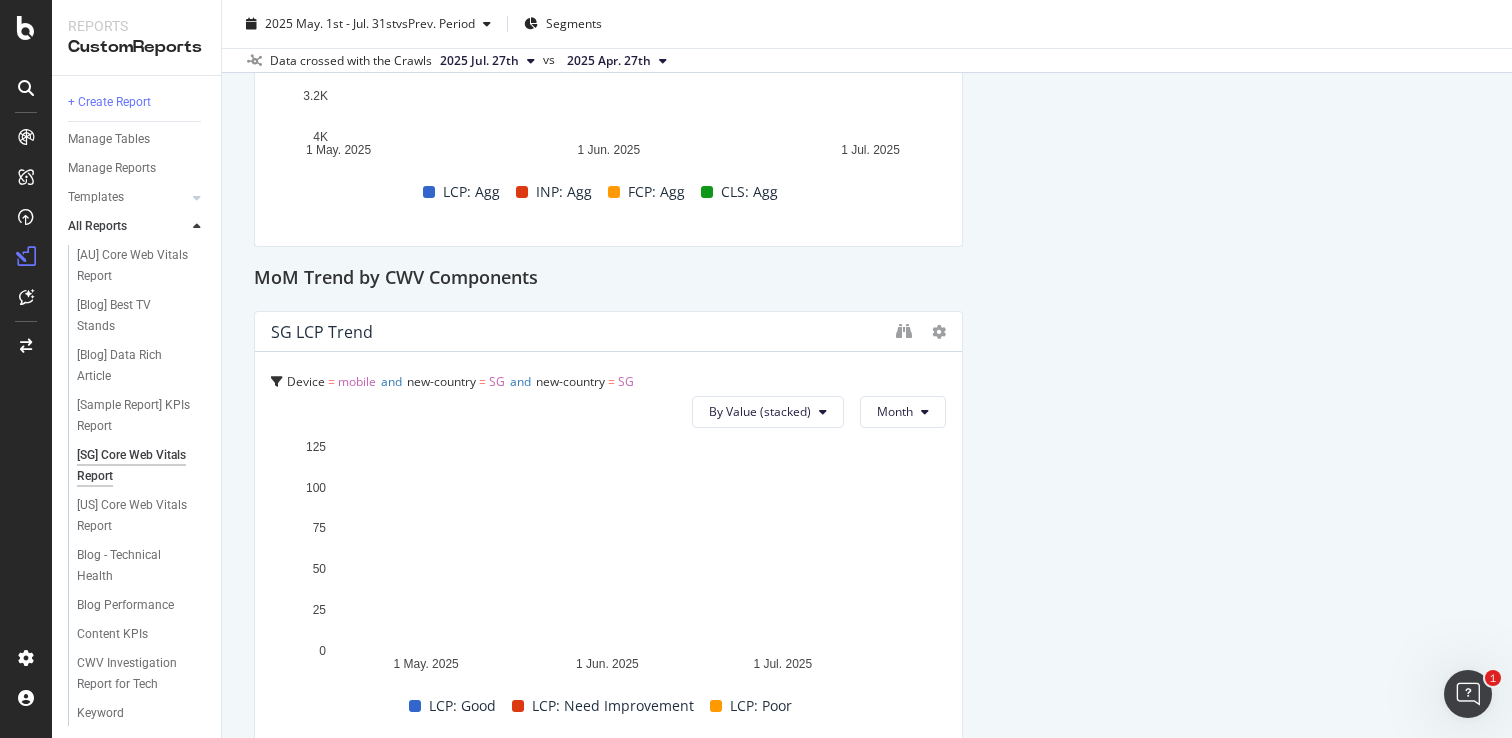 scroll, scrollTop: 1013, scrollLeft: 0, axis: vertical 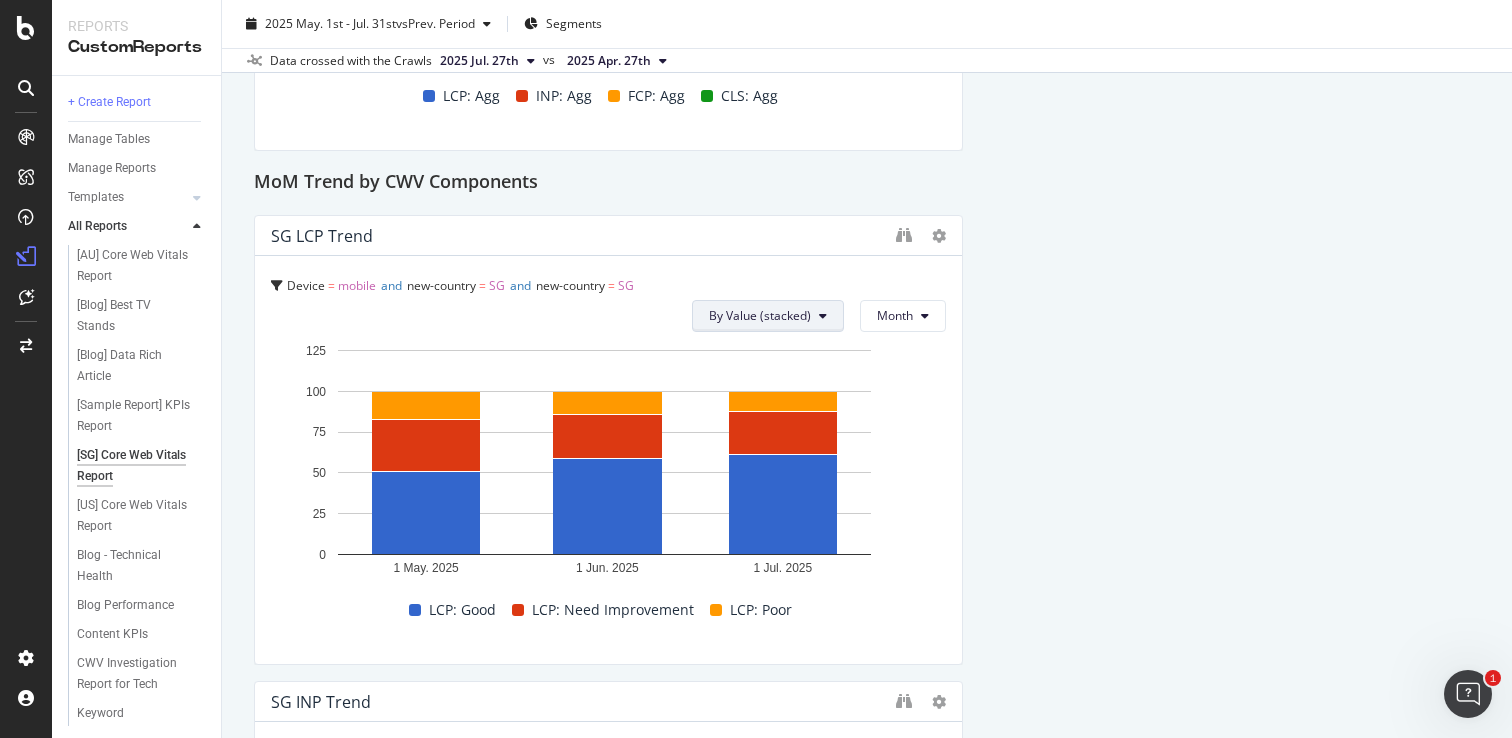 click on "By Value (stacked)" at bounding box center (768, 316) 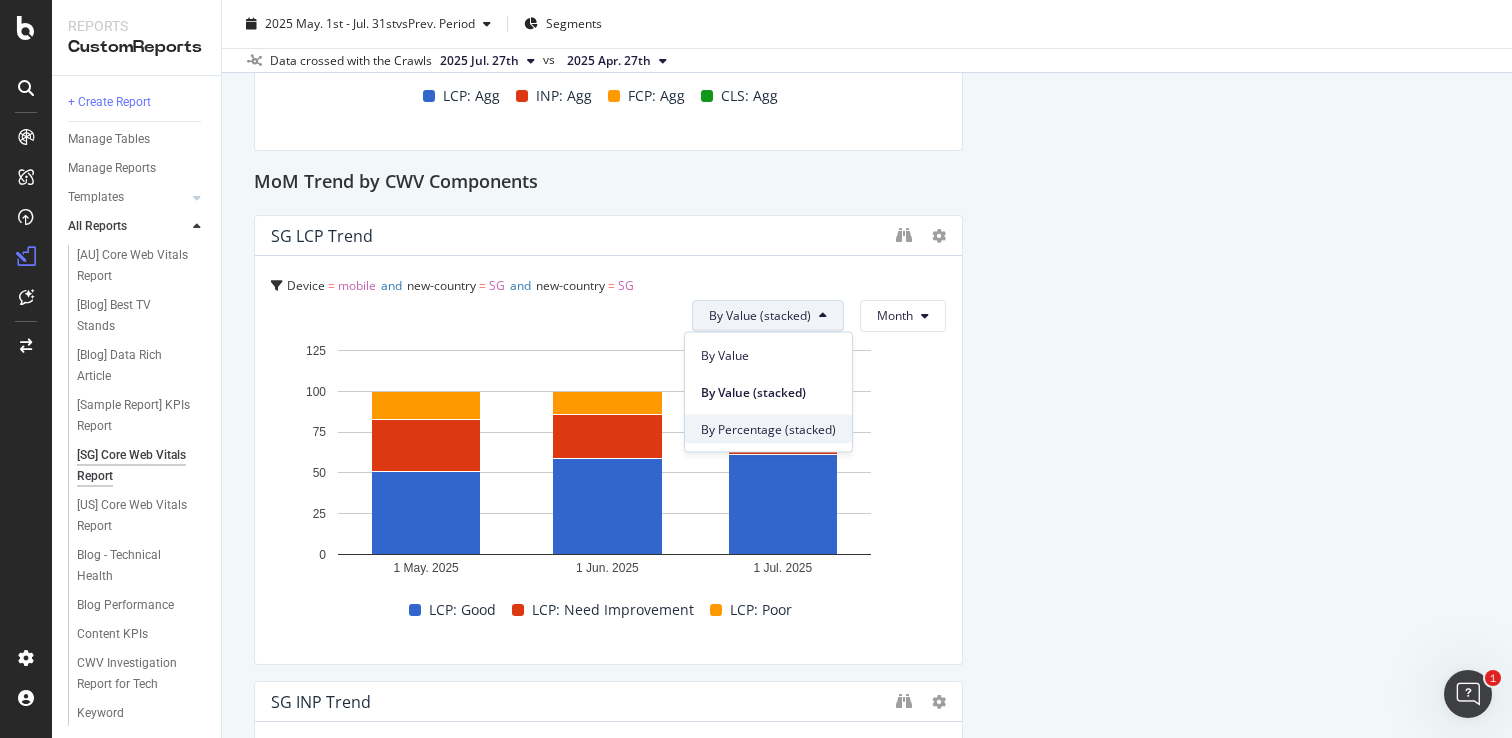 click on "By Percentage (stacked)" at bounding box center (768, 429) 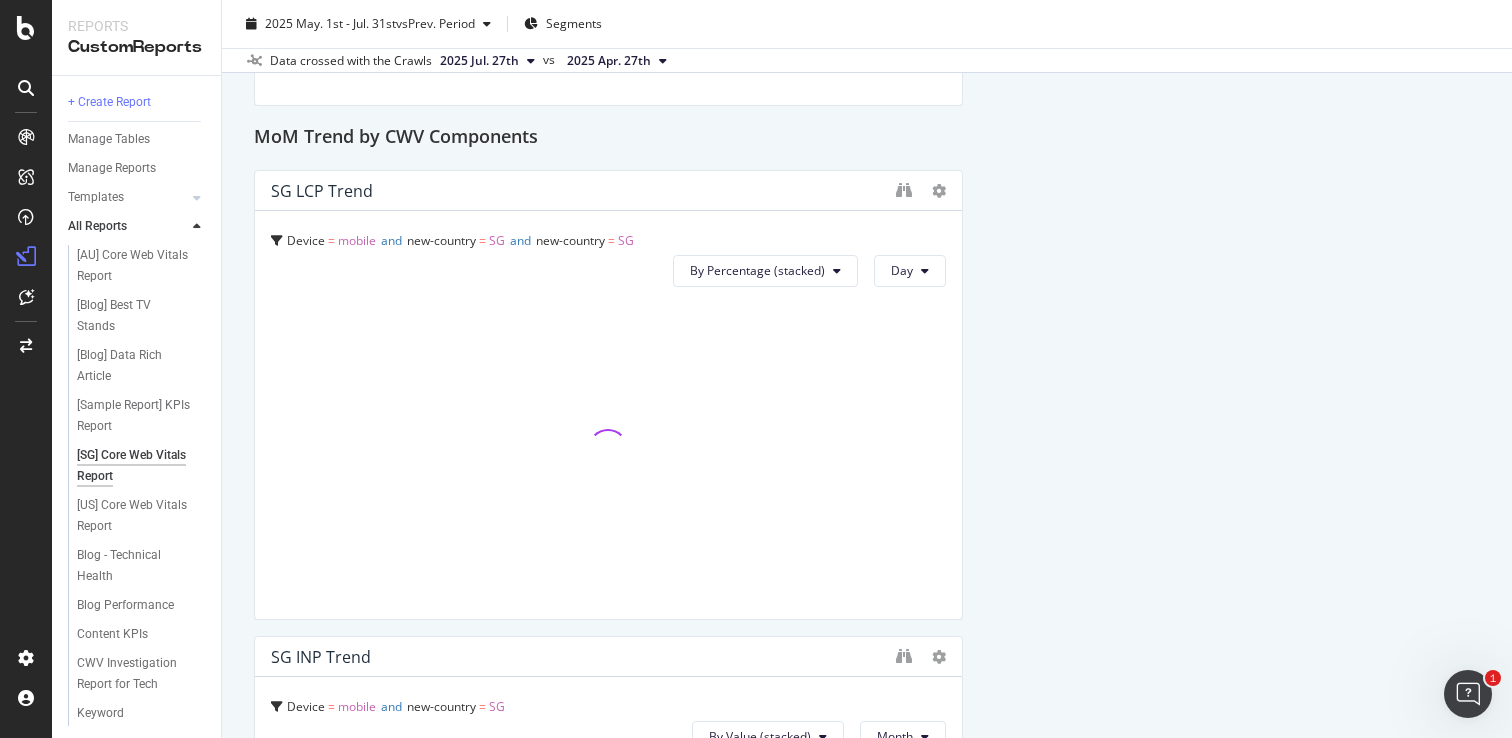 scroll, scrollTop: 1153, scrollLeft: 0, axis: vertical 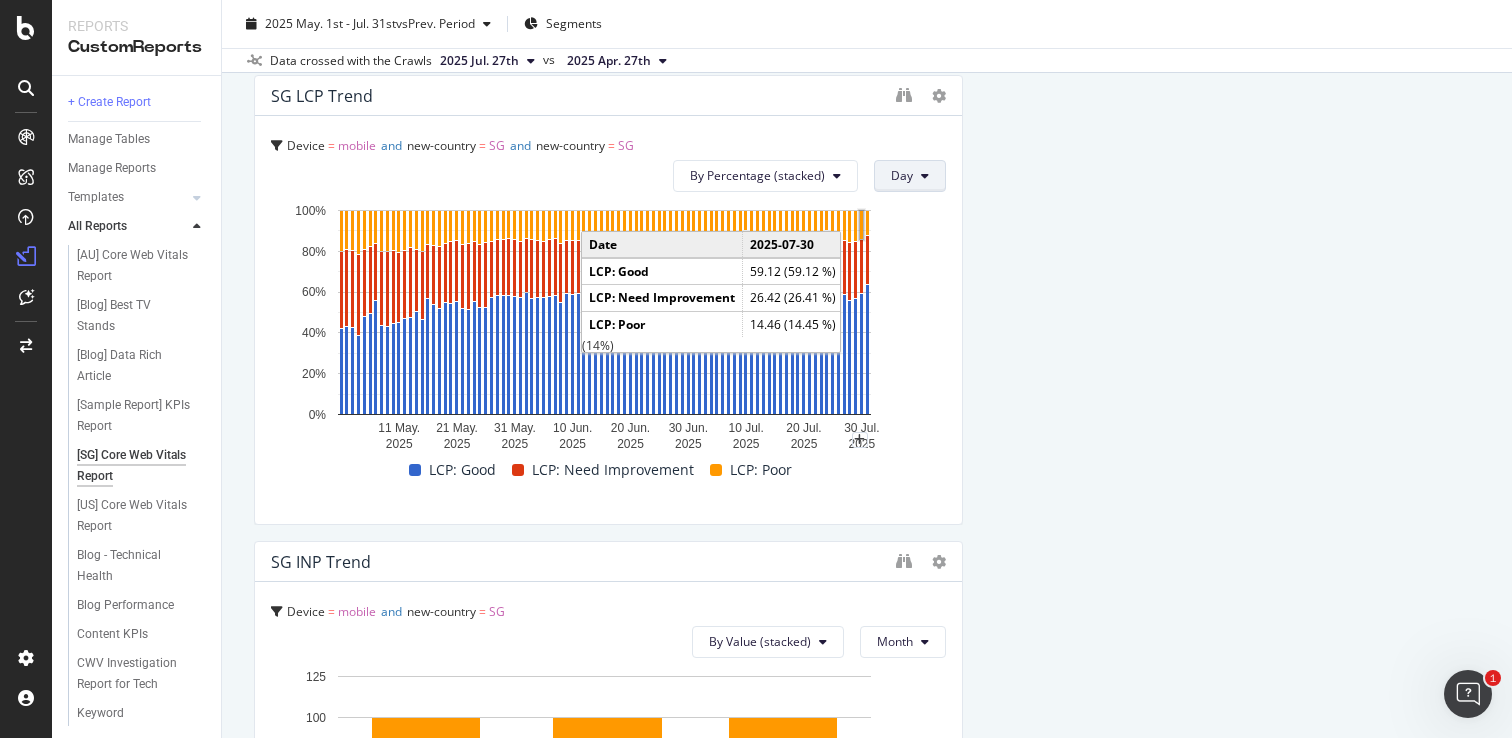 click on "Day" at bounding box center [910, 176] 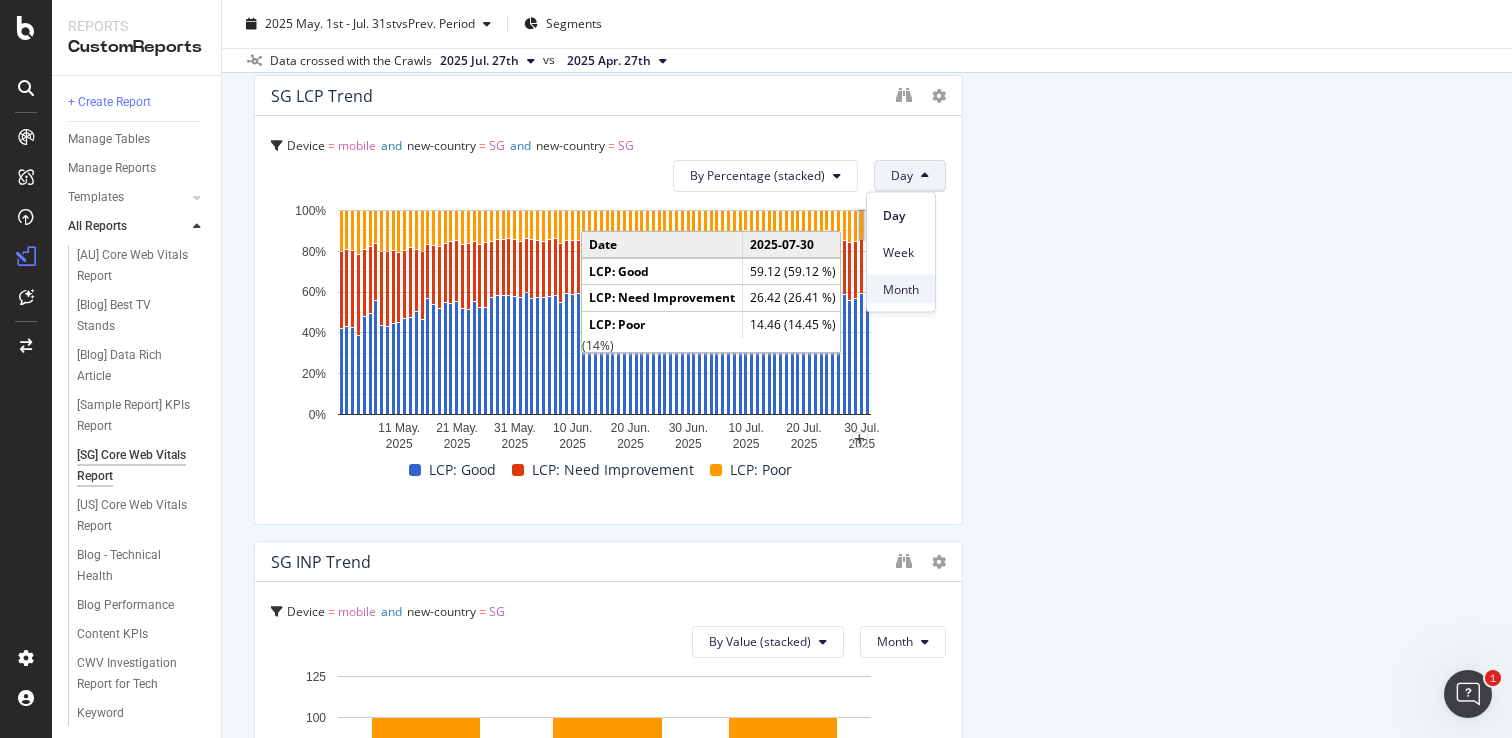 click on "Month" at bounding box center [901, 289] 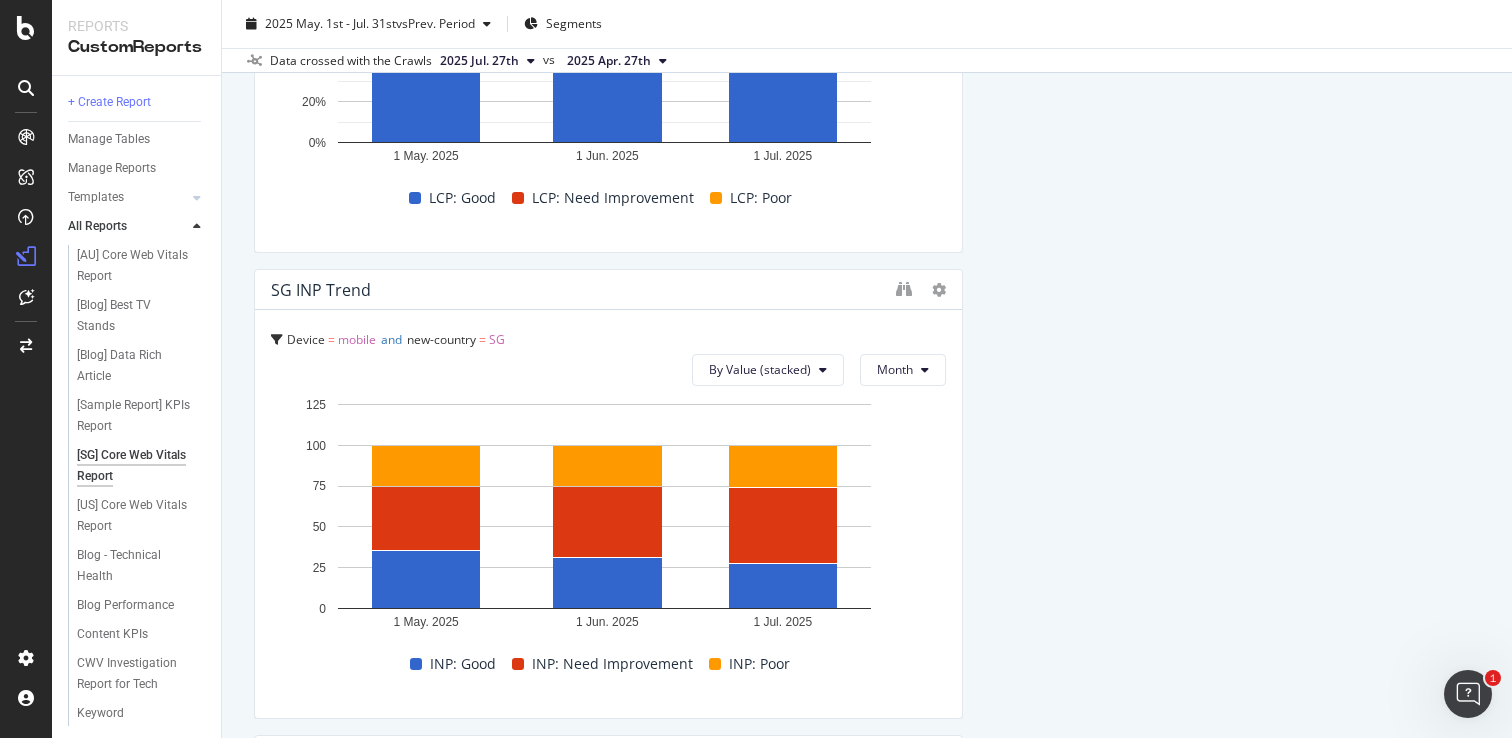 scroll, scrollTop: 1426, scrollLeft: 0, axis: vertical 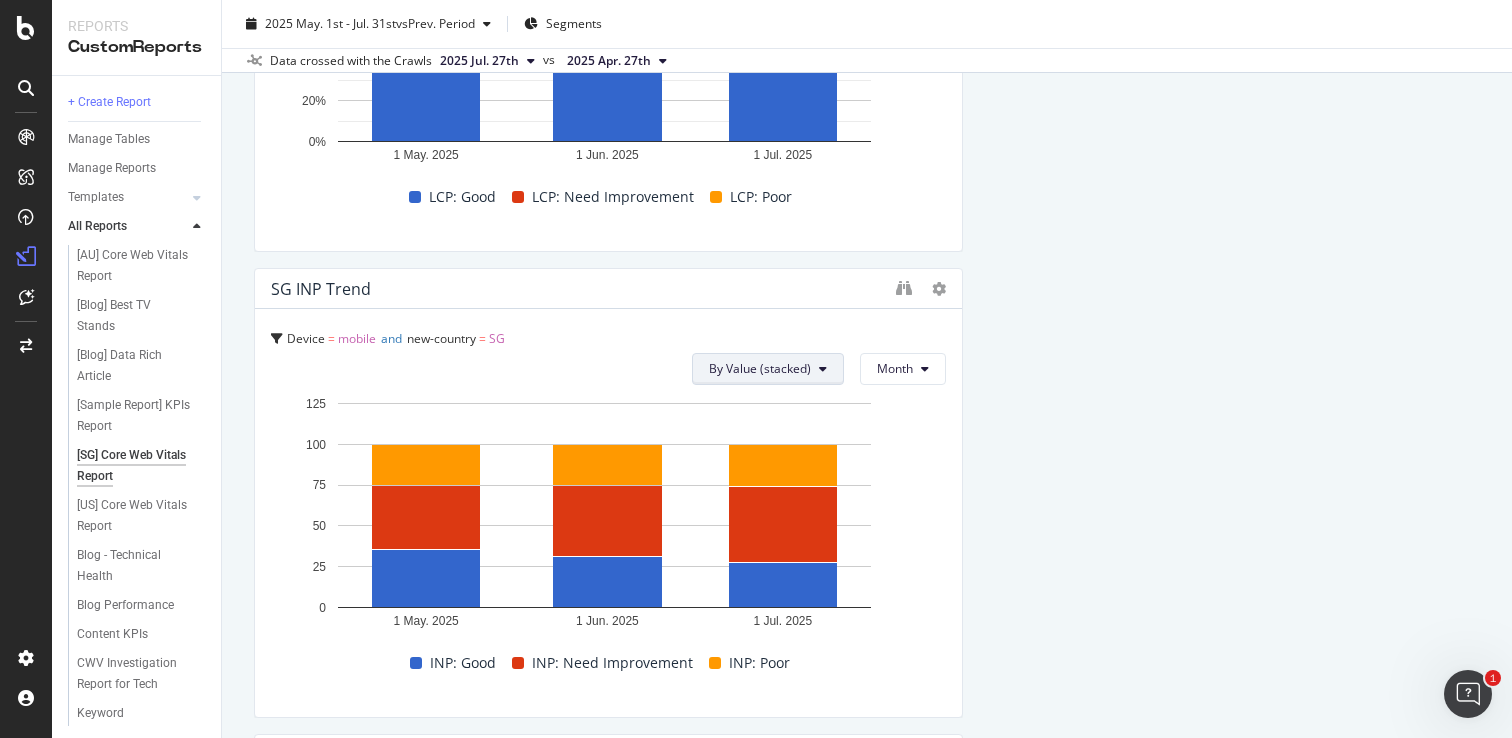 click on "By Value (stacked)" at bounding box center [768, 369] 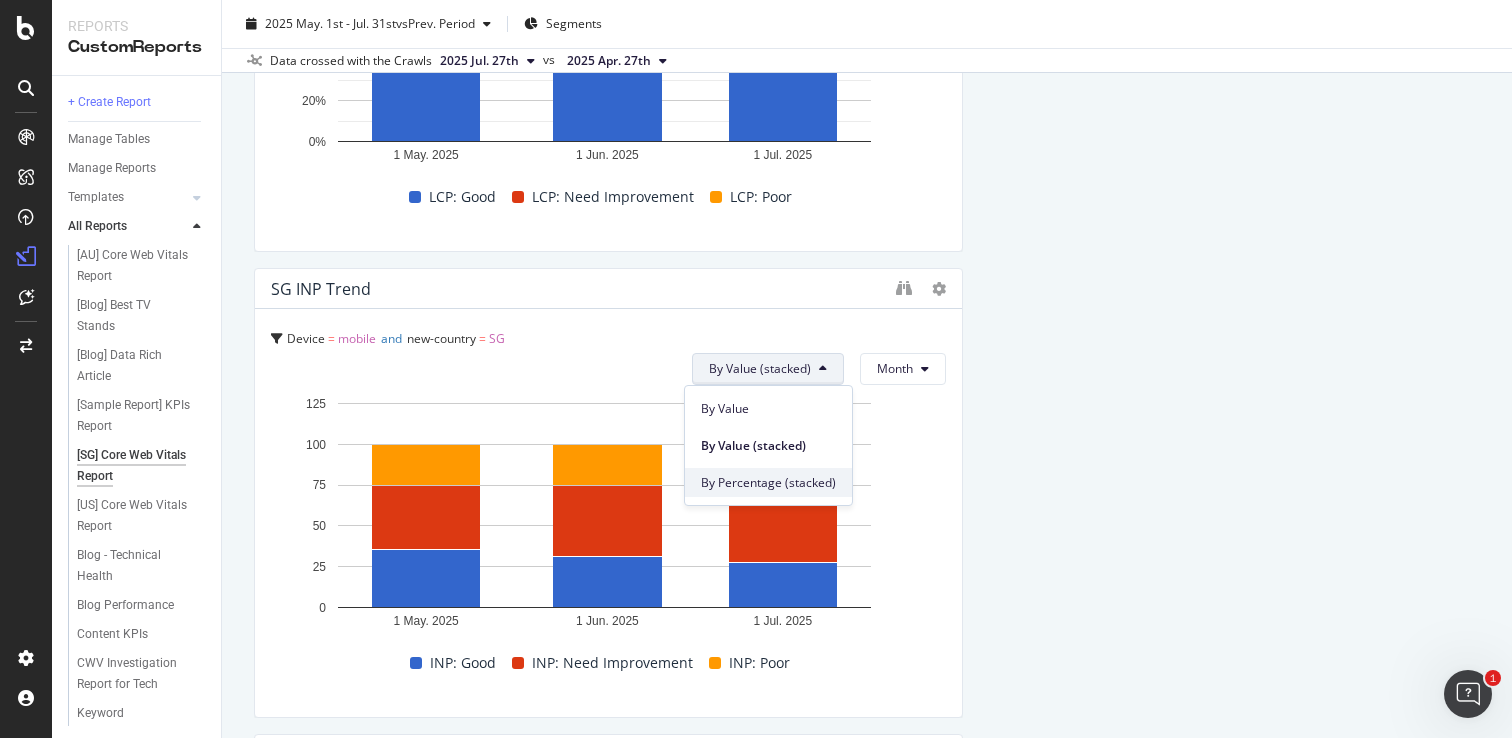 click on "By Percentage (stacked)" at bounding box center [768, 483] 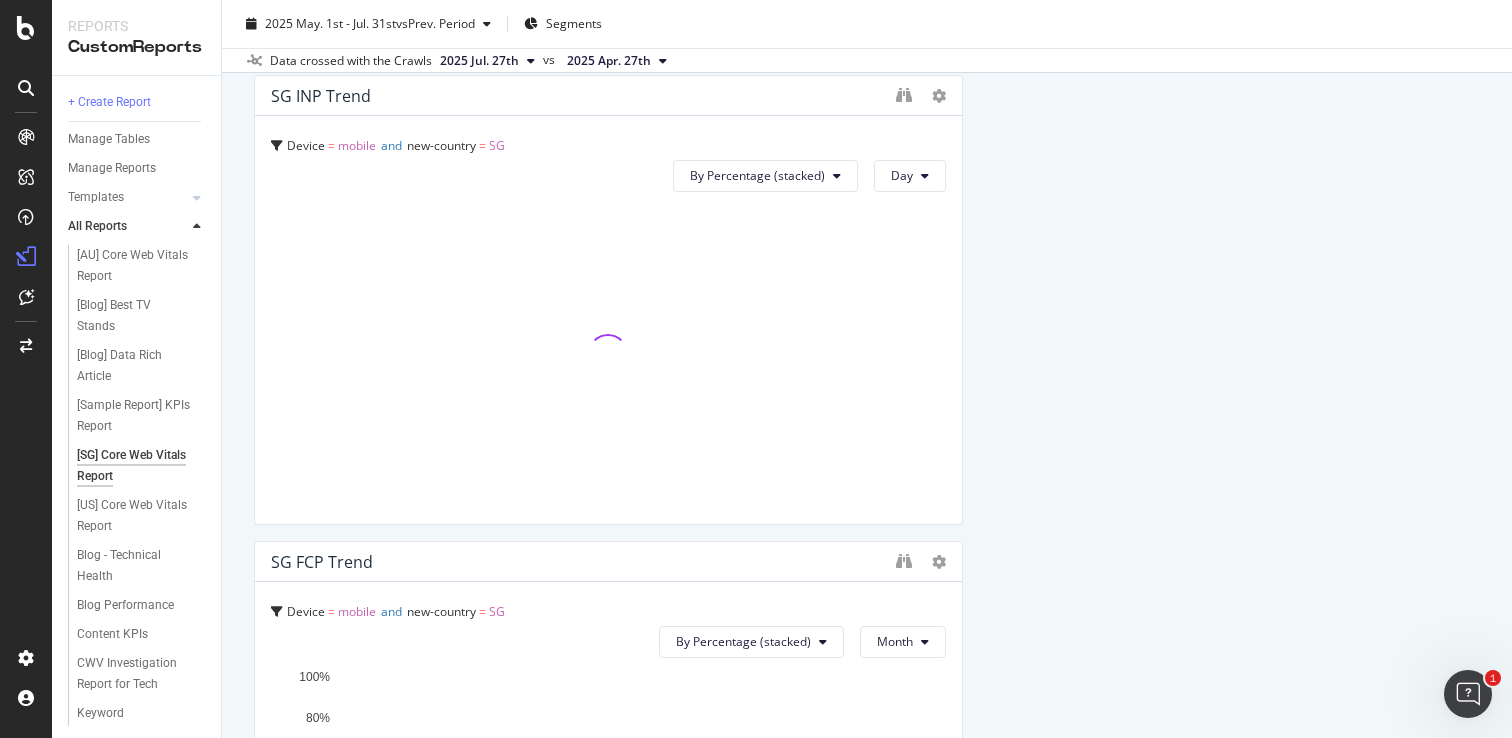 scroll, scrollTop: 1615, scrollLeft: 0, axis: vertical 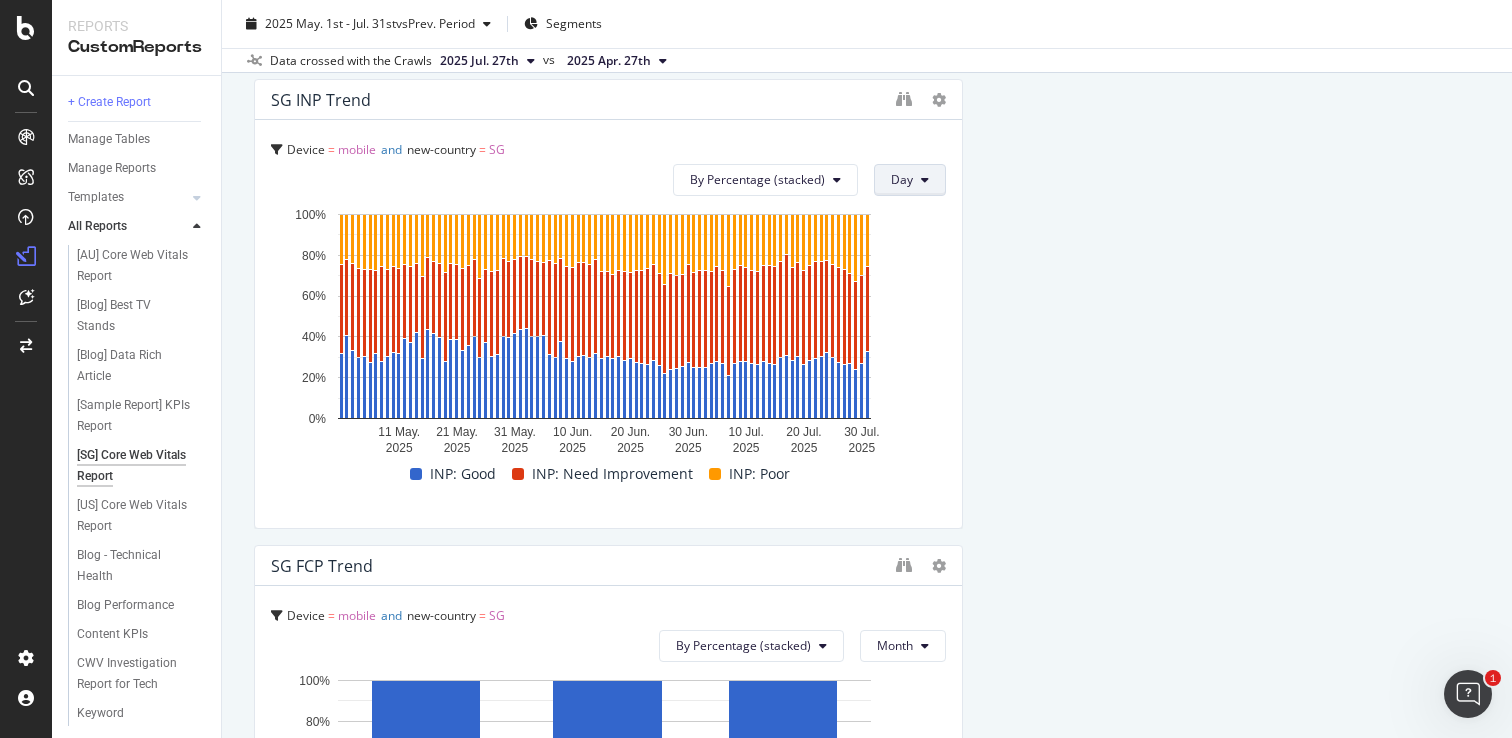 click at bounding box center [925, 180] 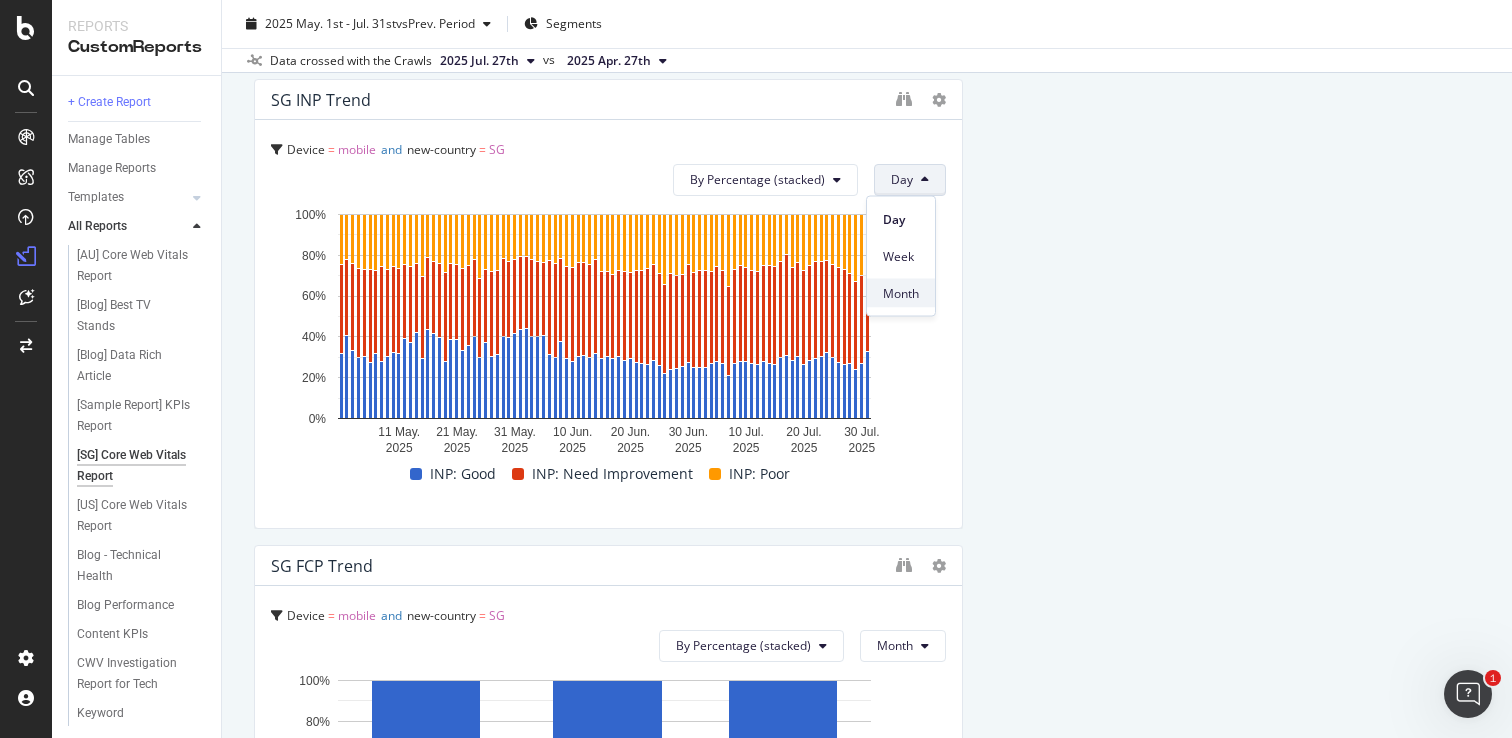 click on "Month" at bounding box center [901, 293] 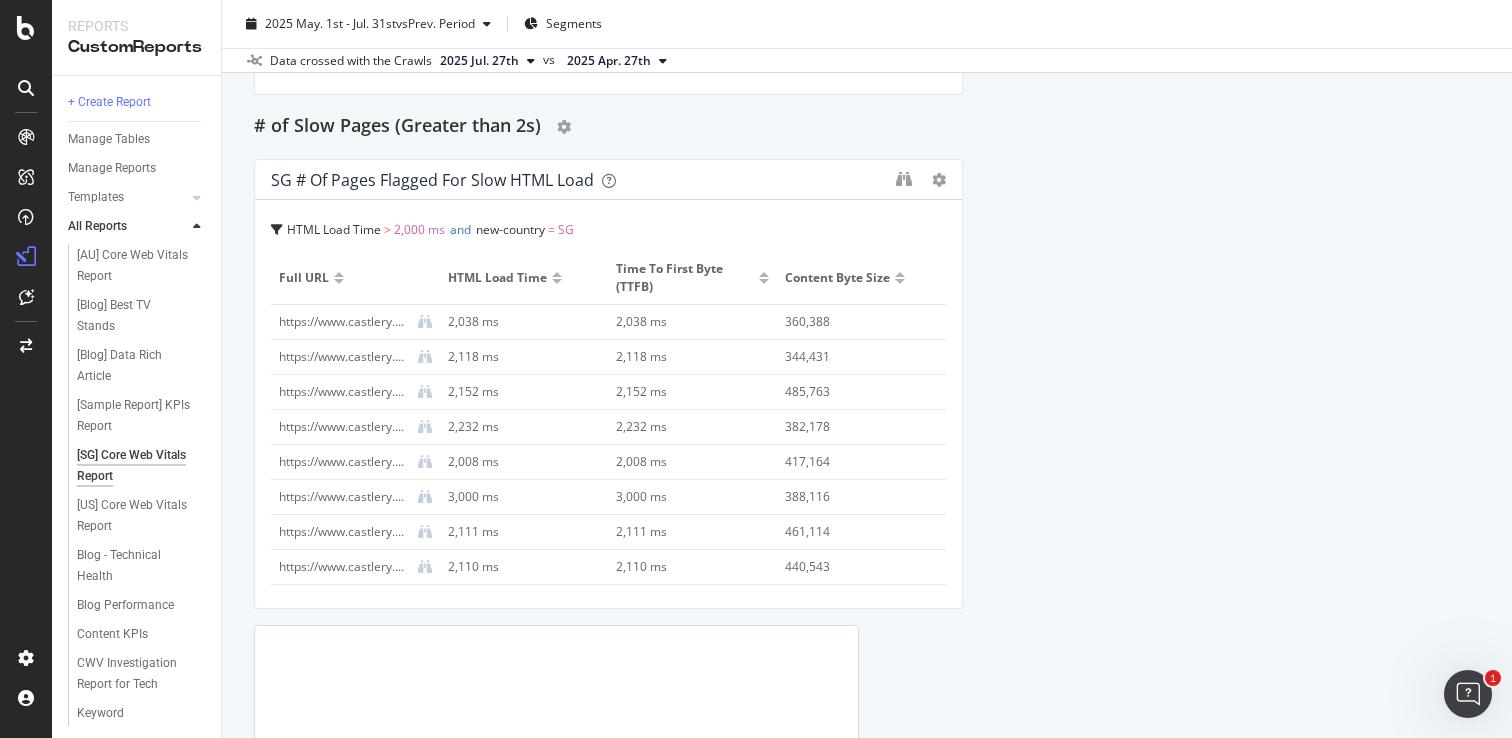 scroll, scrollTop: 3468, scrollLeft: 0, axis: vertical 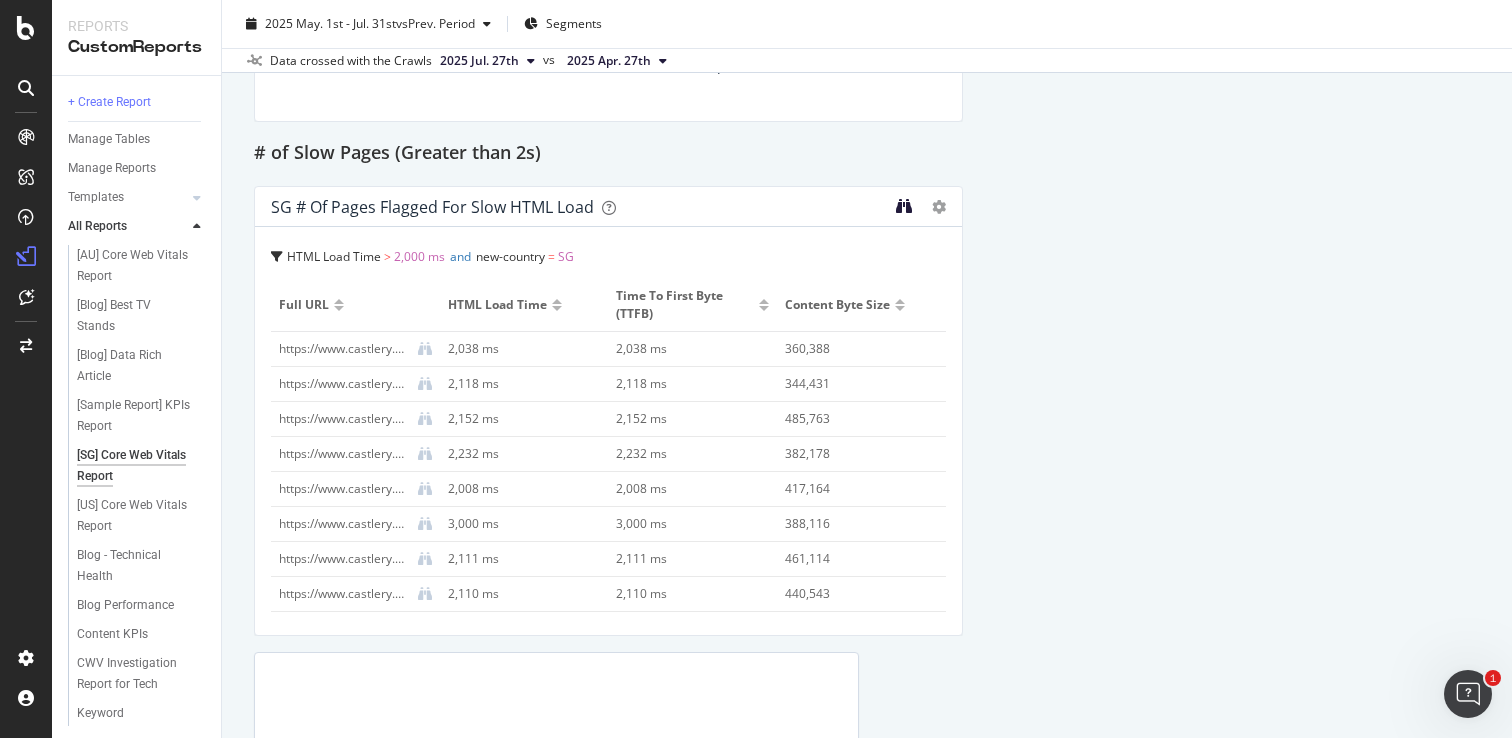click at bounding box center [904, 206] 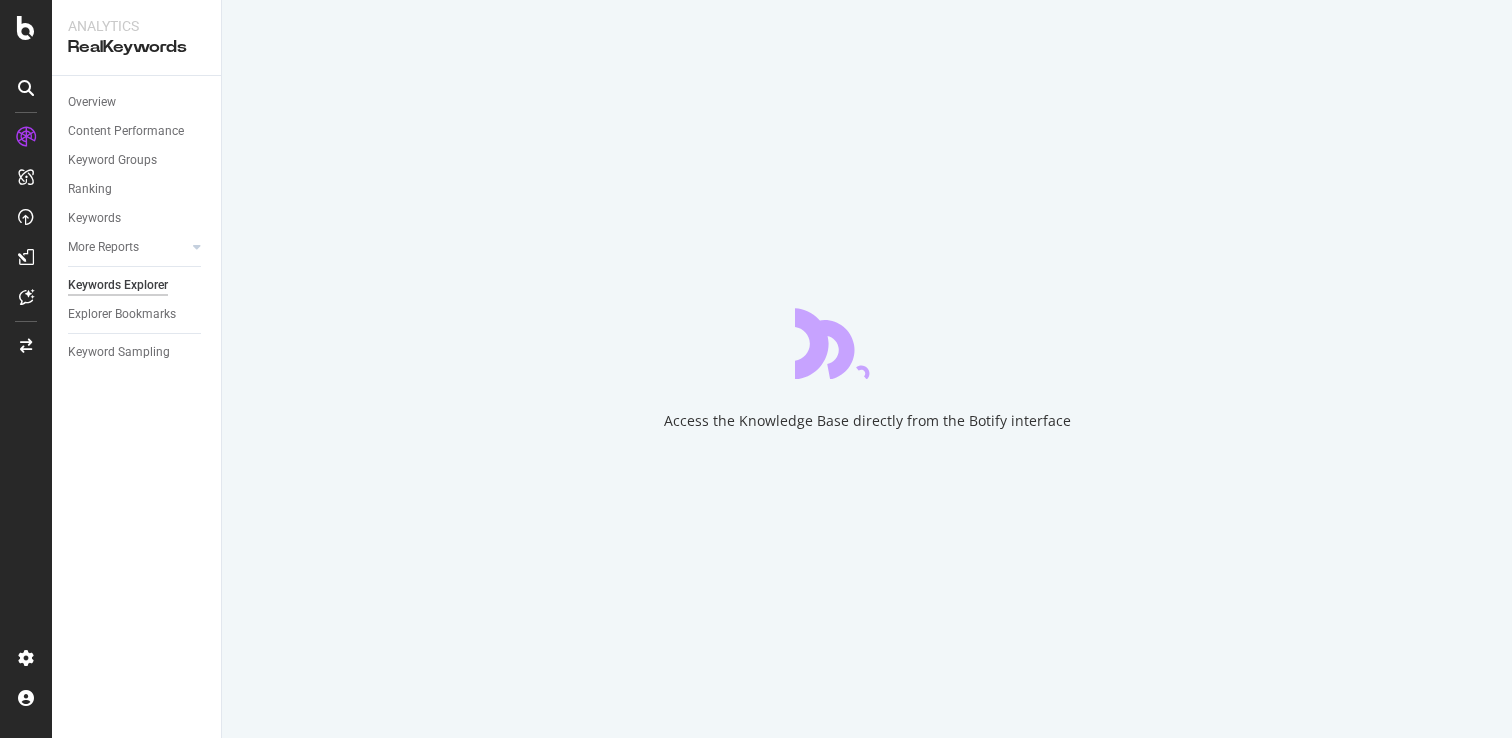 scroll, scrollTop: 0, scrollLeft: 0, axis: both 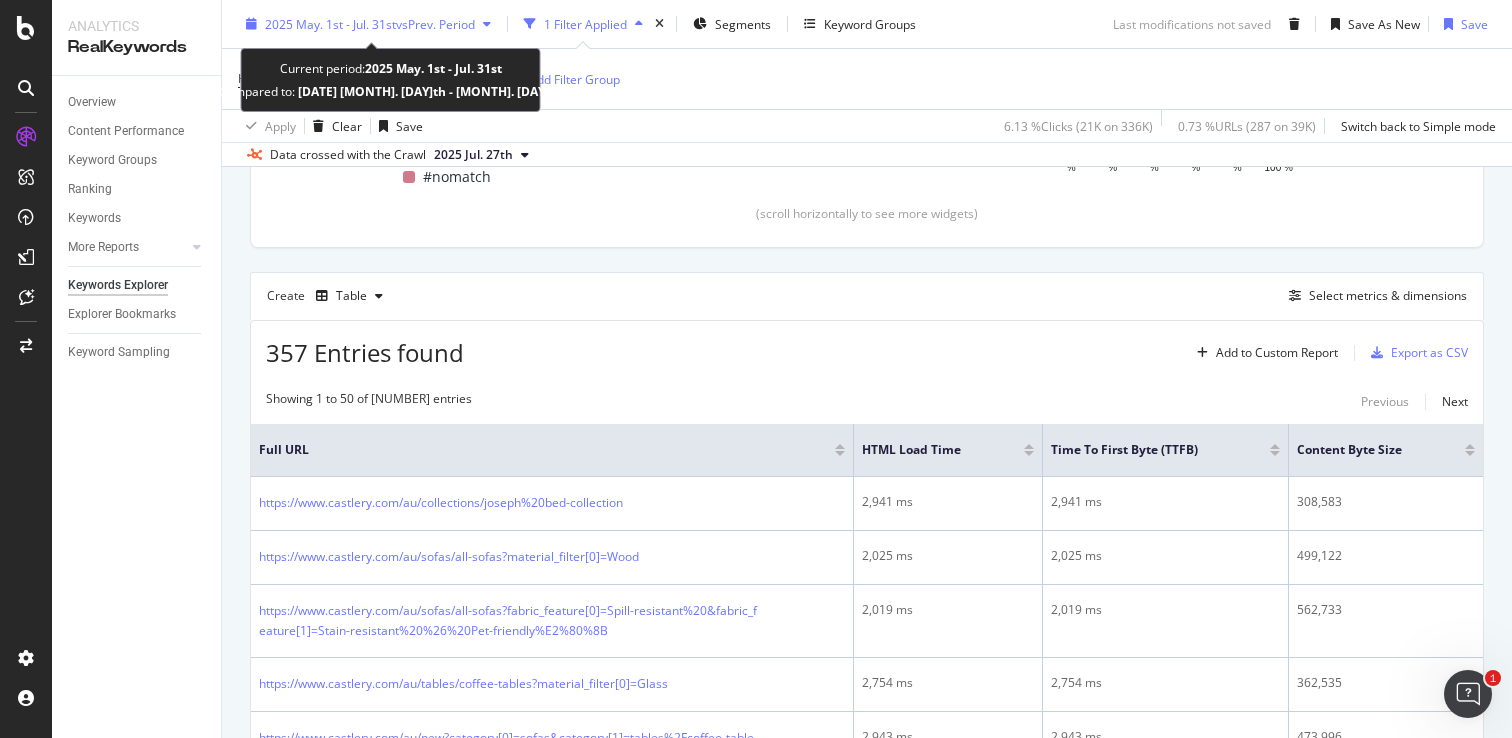 click on "vs  Prev. Period" at bounding box center (435, 23) 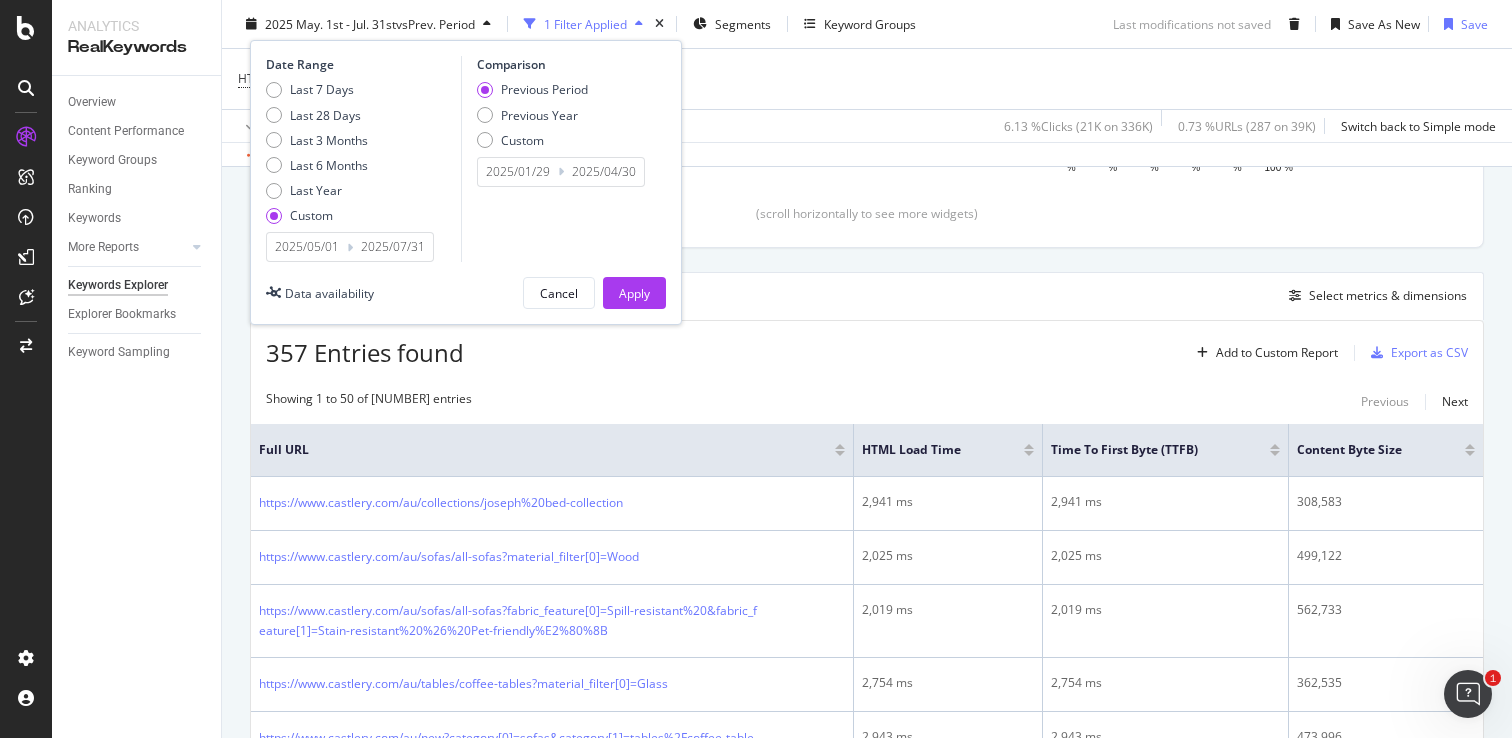 click on "2025/05/01" at bounding box center [307, 247] 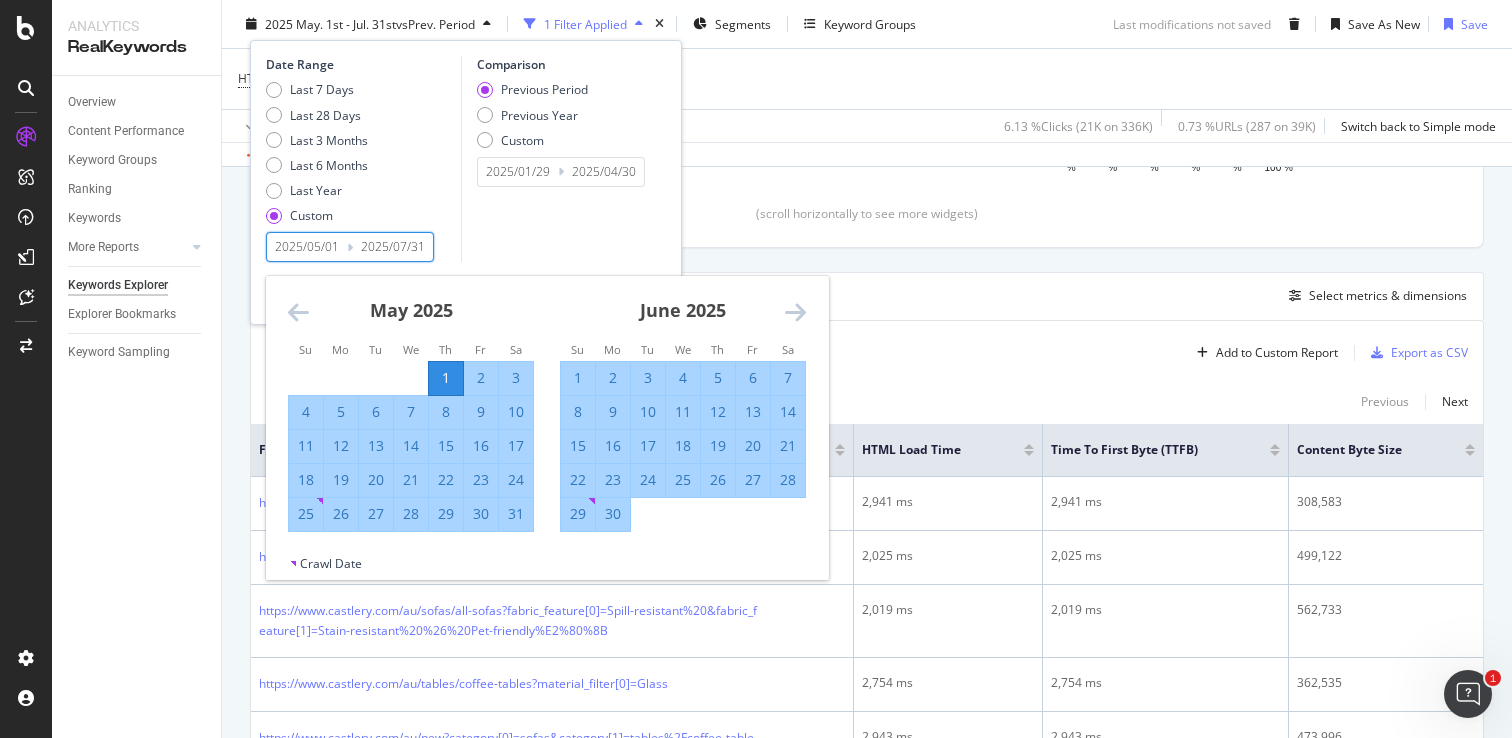 click on "1" at bounding box center (578, 378) 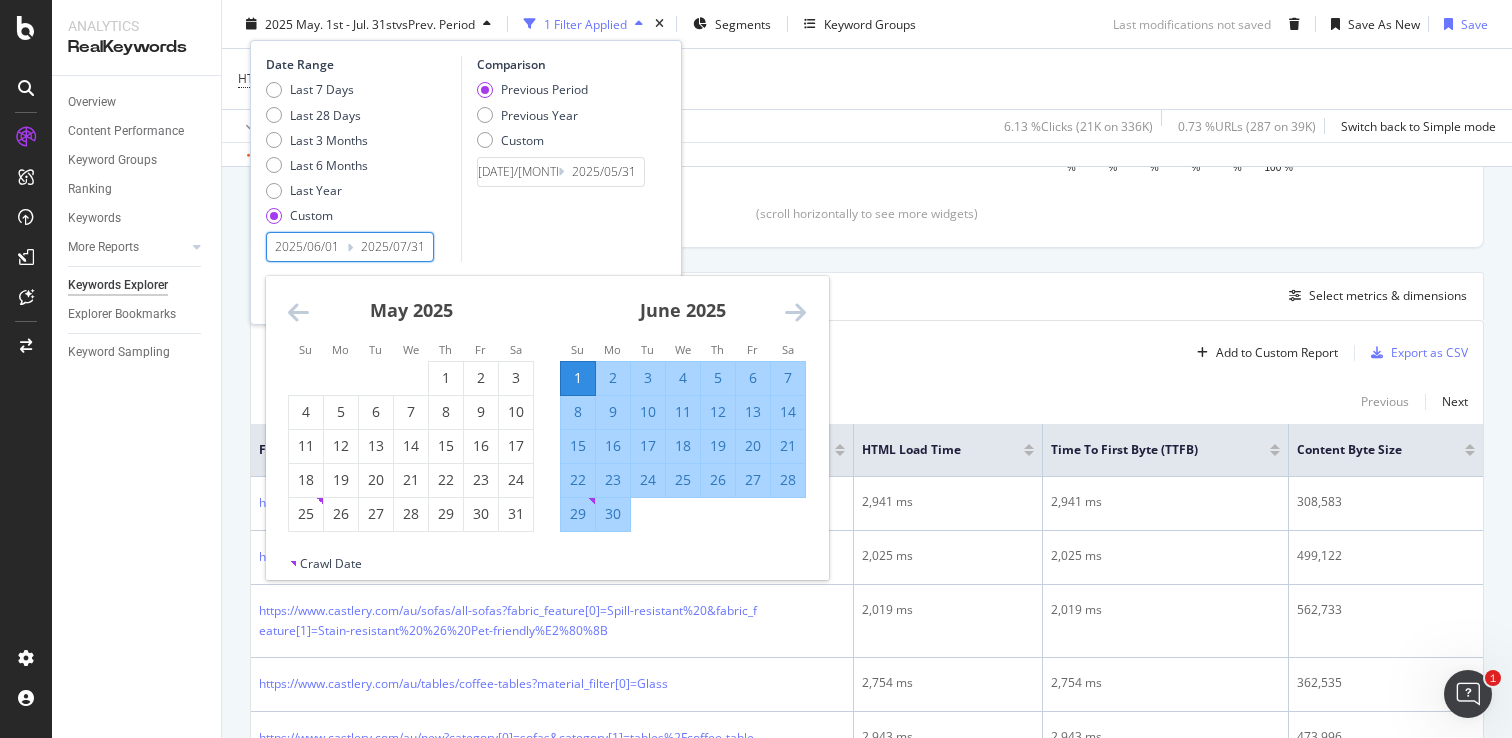 click on "30" at bounding box center [613, 514] 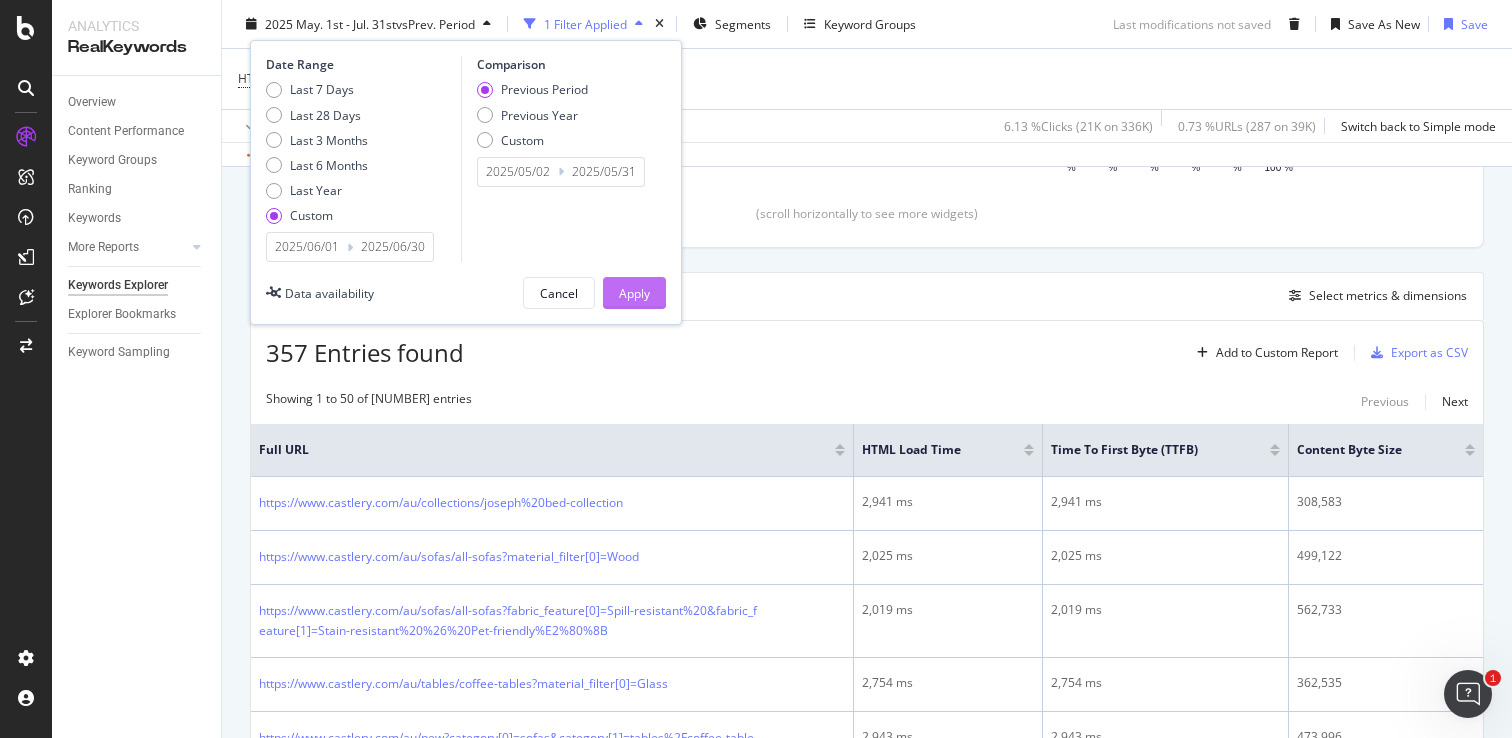 click on "Apply" at bounding box center [634, 293] 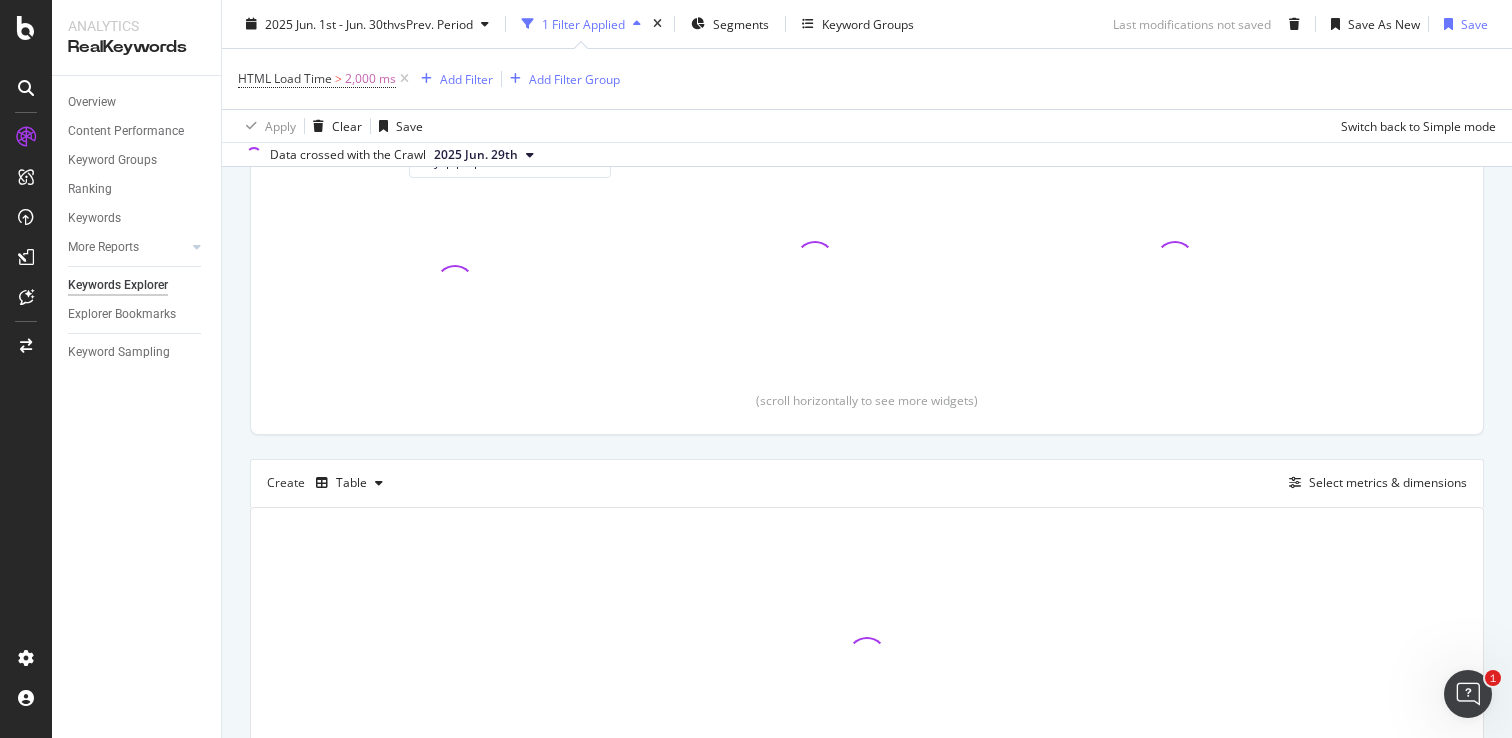 scroll, scrollTop: 347, scrollLeft: 0, axis: vertical 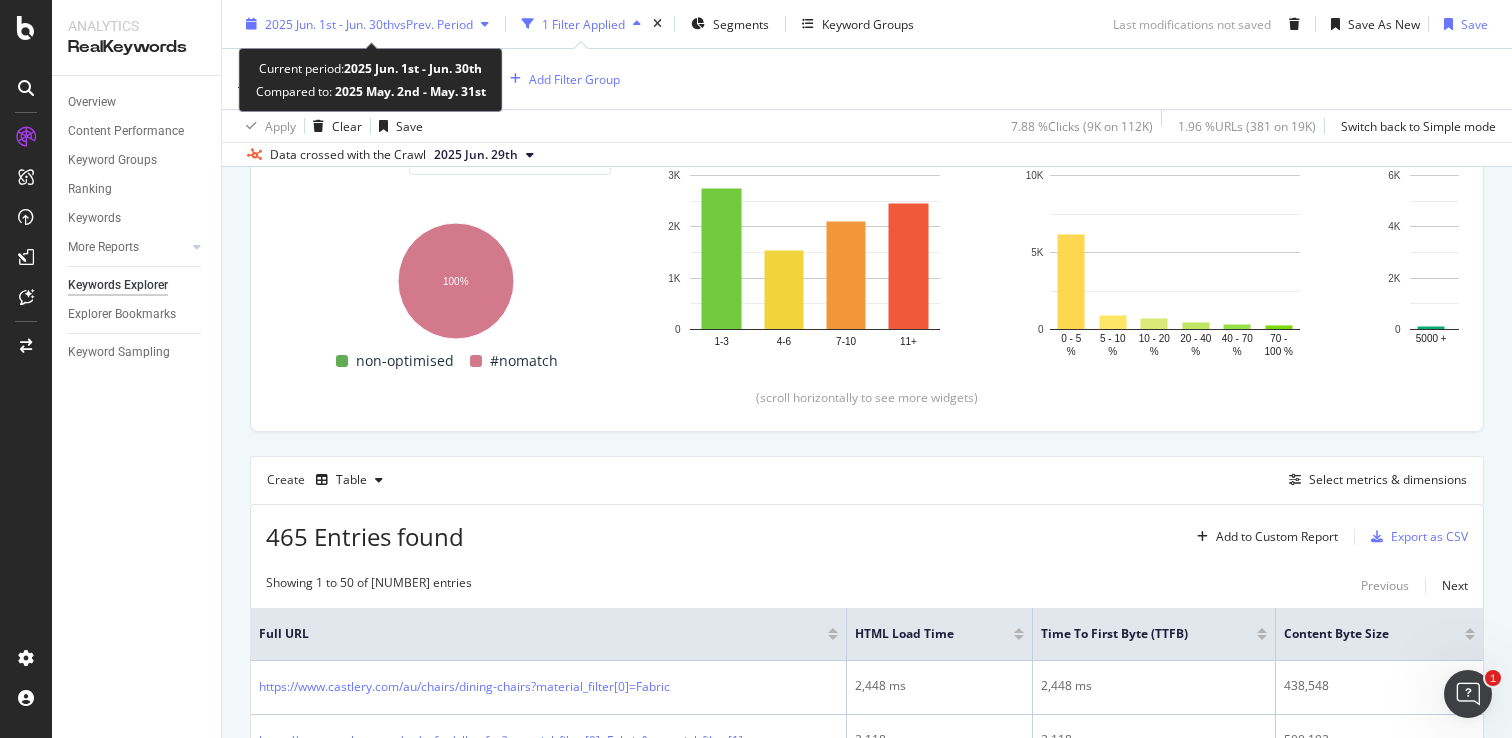click on "vs  Prev. Period" at bounding box center [433, 23] 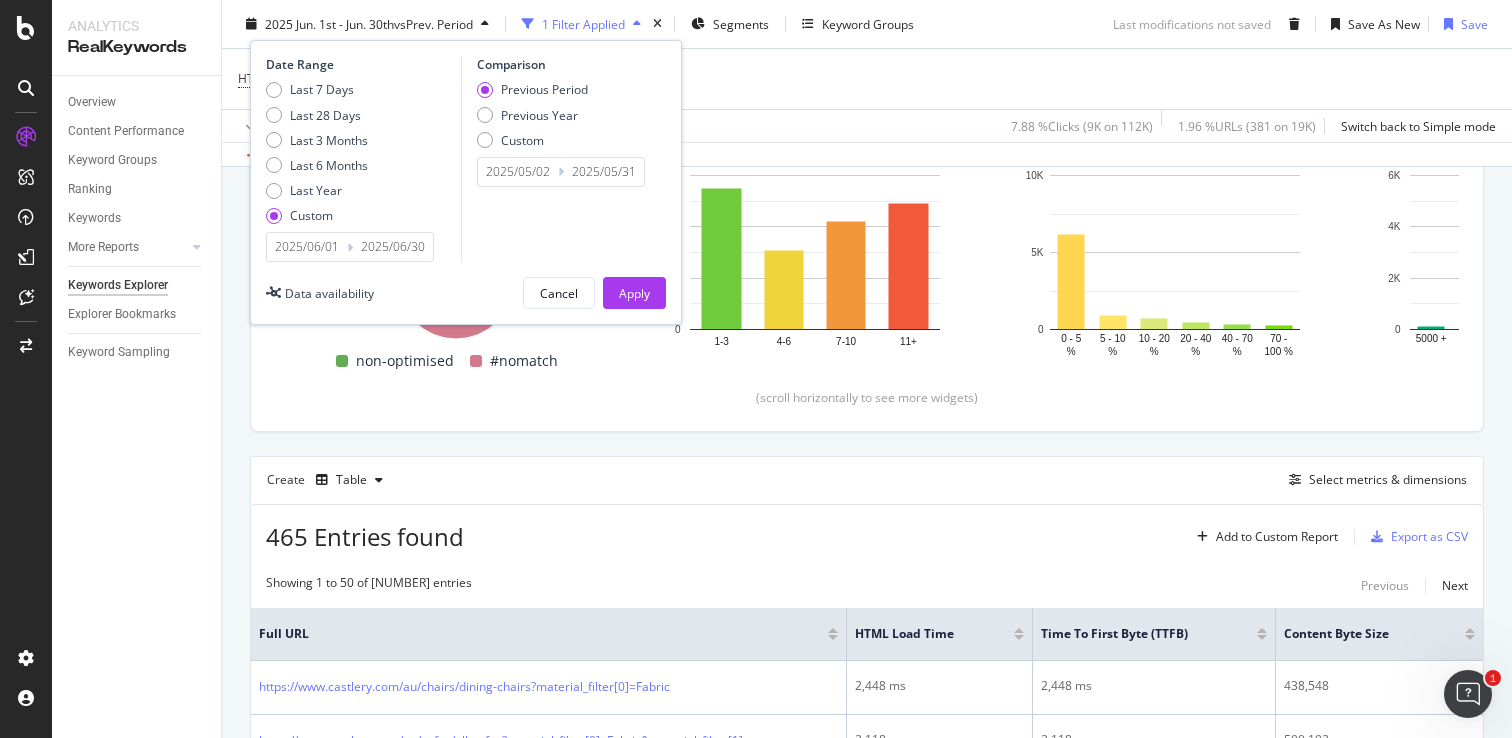 click on "2025/06/01" at bounding box center [307, 247] 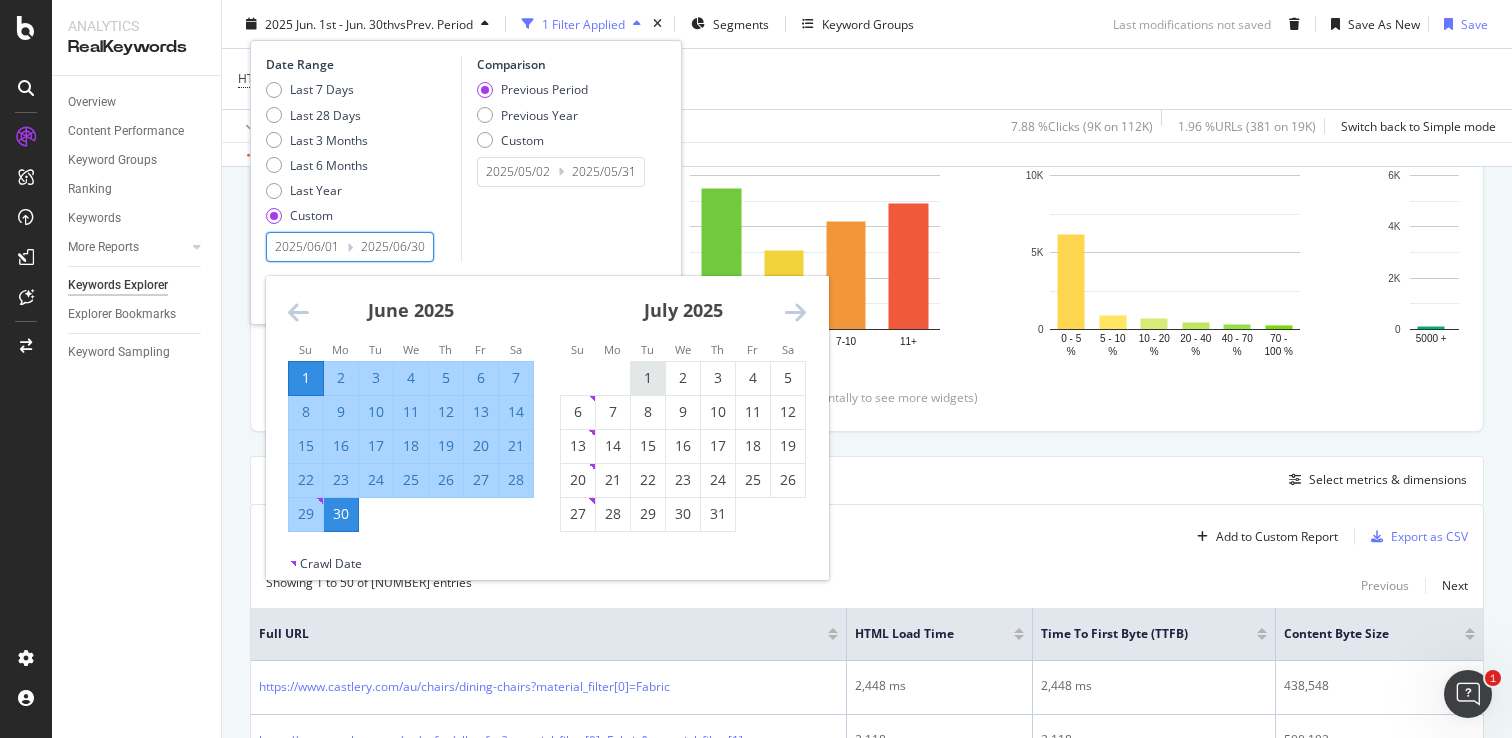 click on "1" at bounding box center [648, 378] 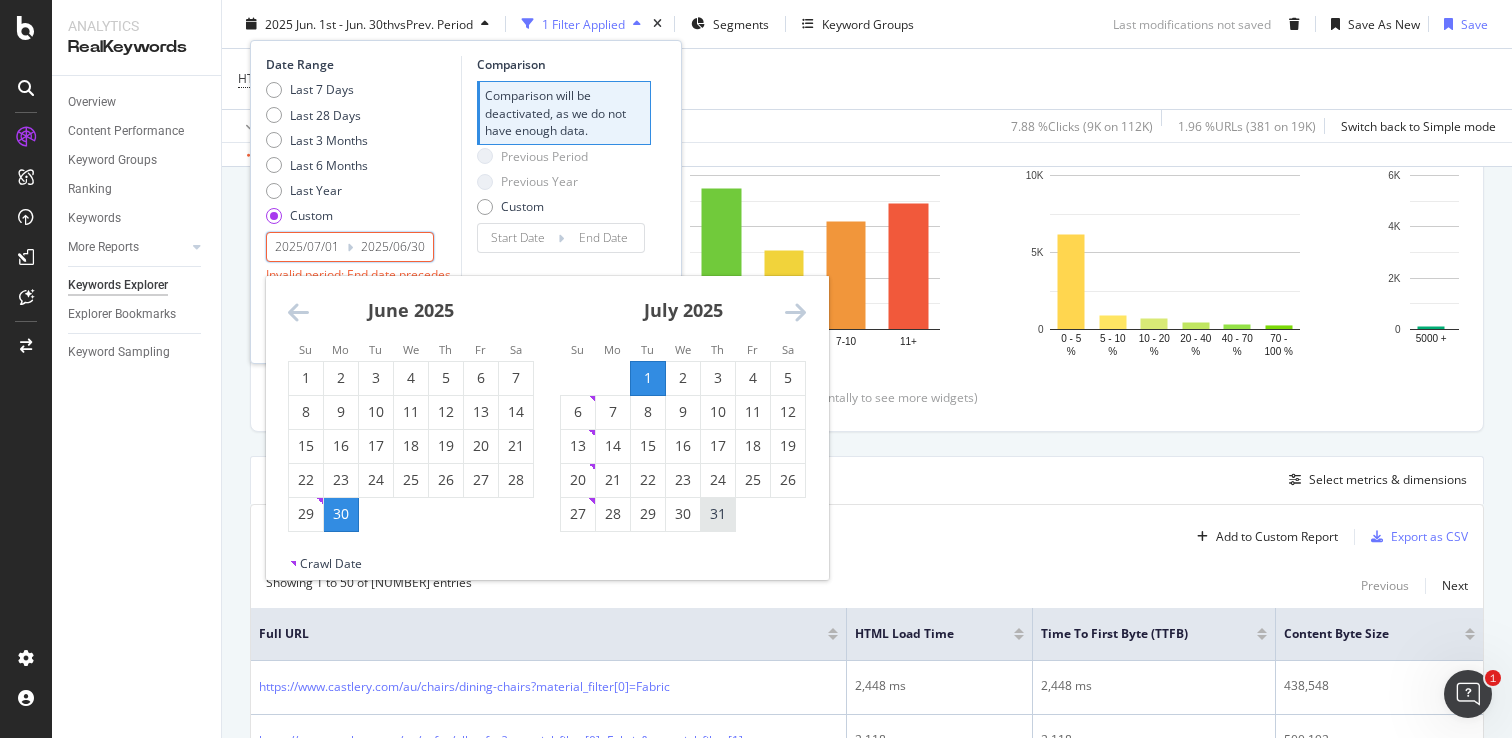 click on "31" at bounding box center (718, 514) 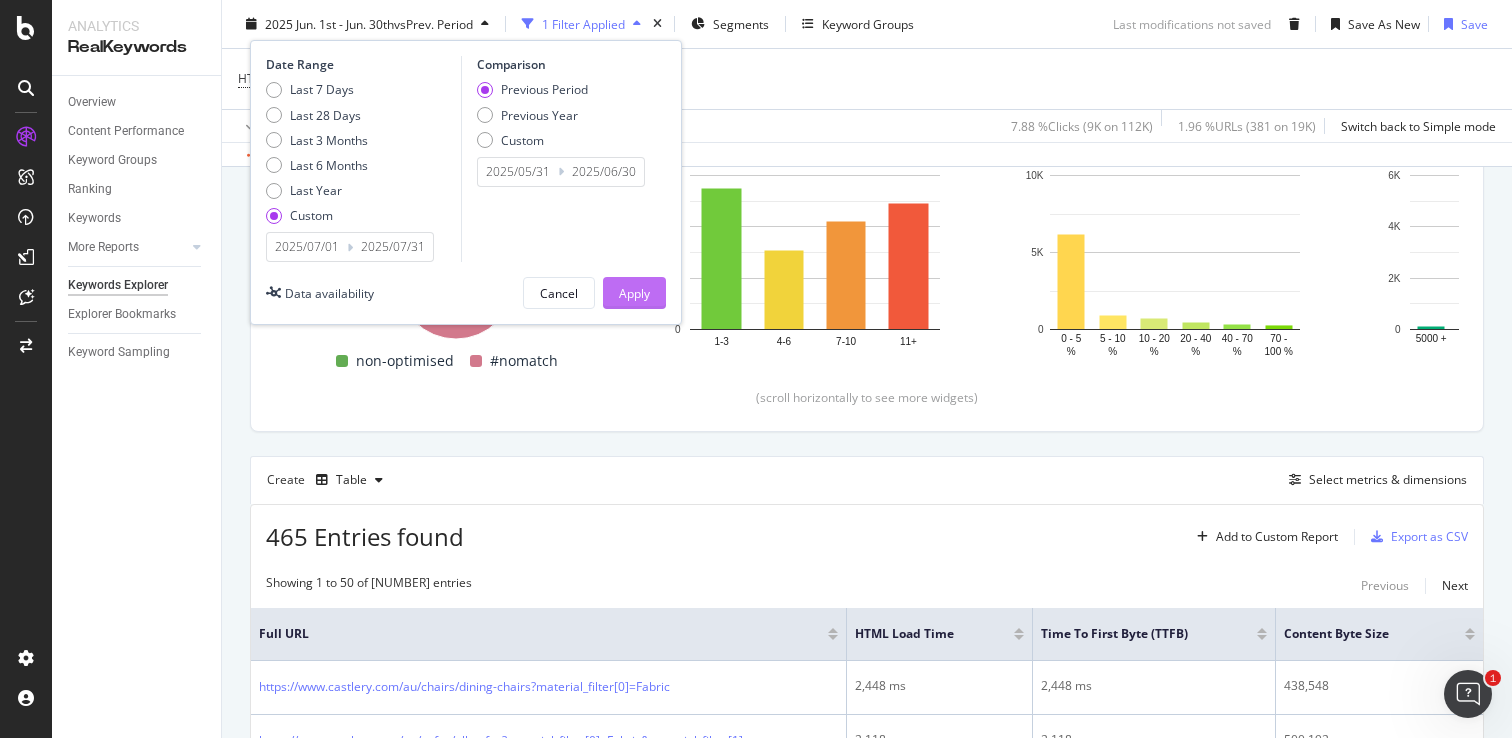click on "Apply" at bounding box center (634, 293) 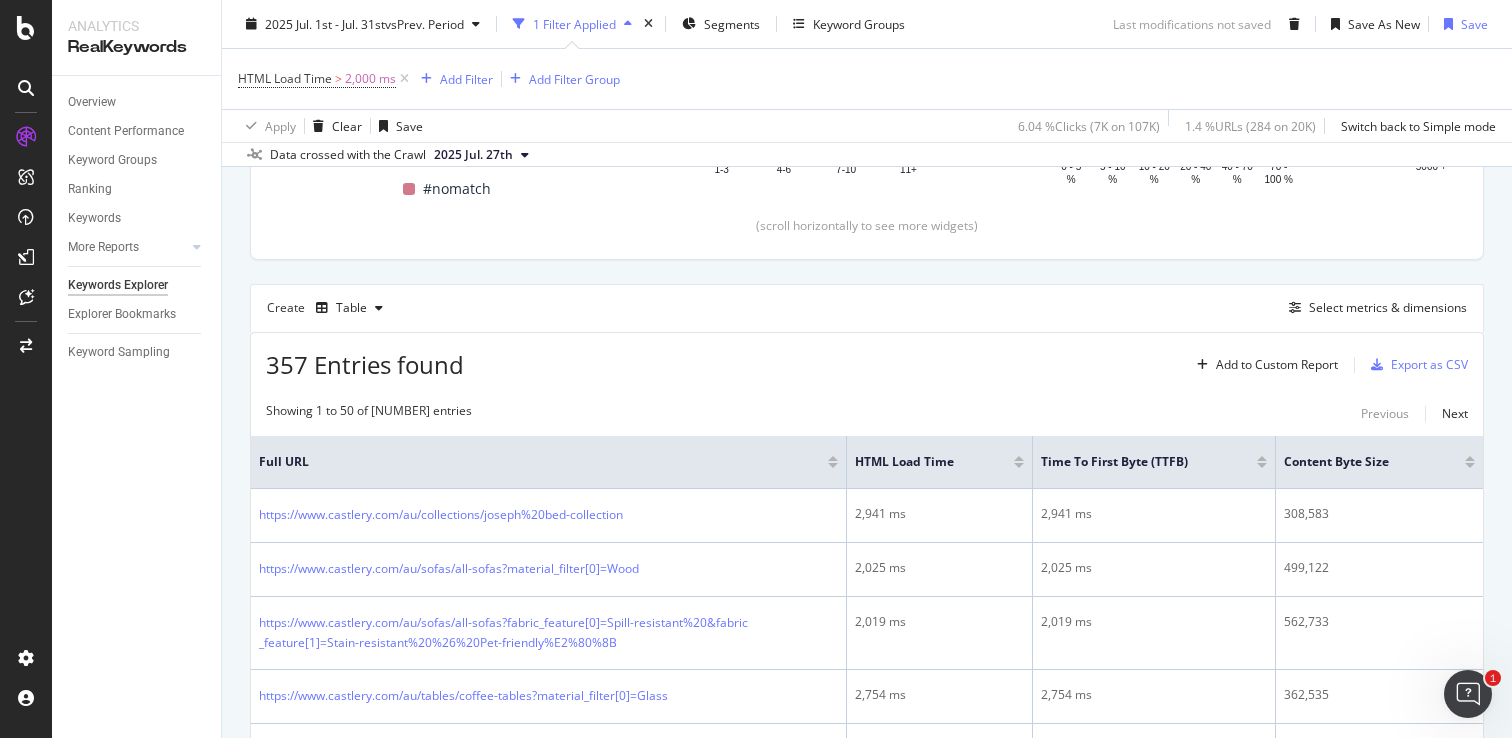 scroll, scrollTop: 520, scrollLeft: 0, axis: vertical 